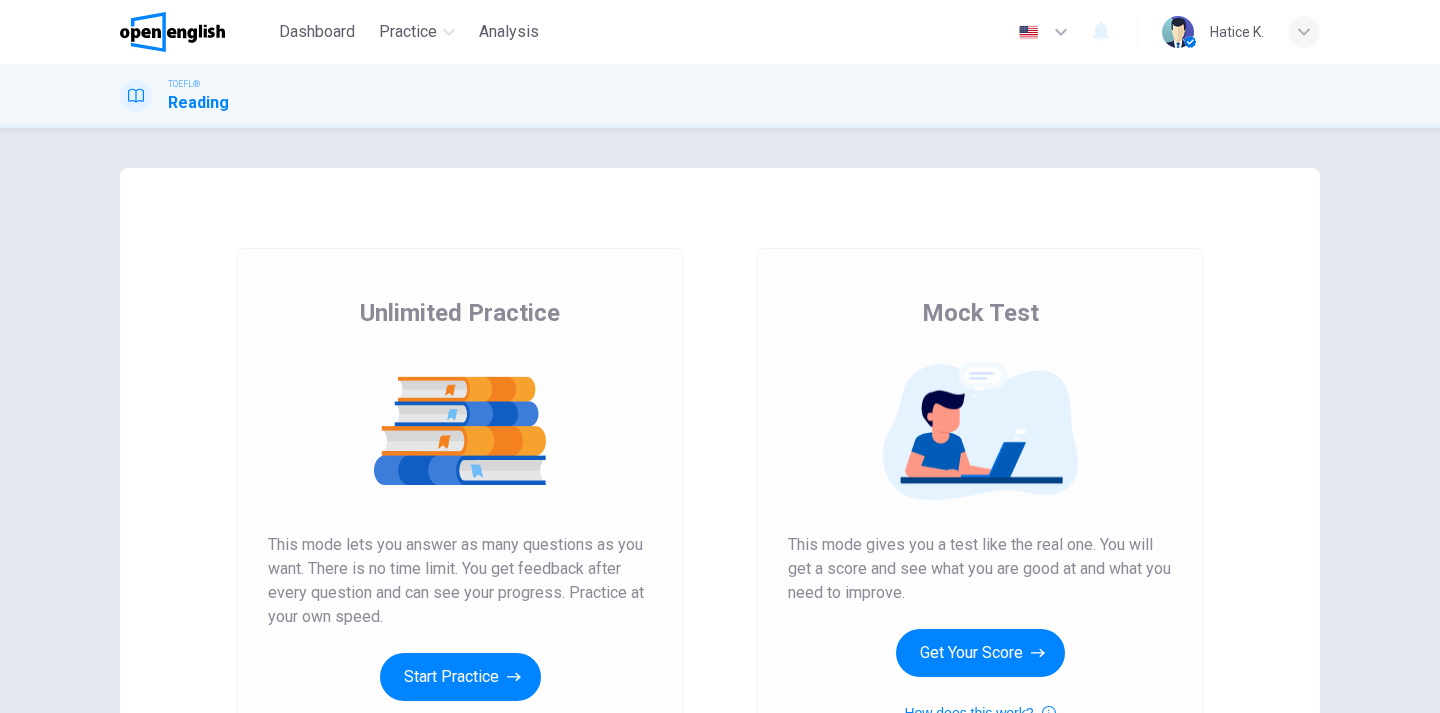 scroll, scrollTop: 0, scrollLeft: 0, axis: both 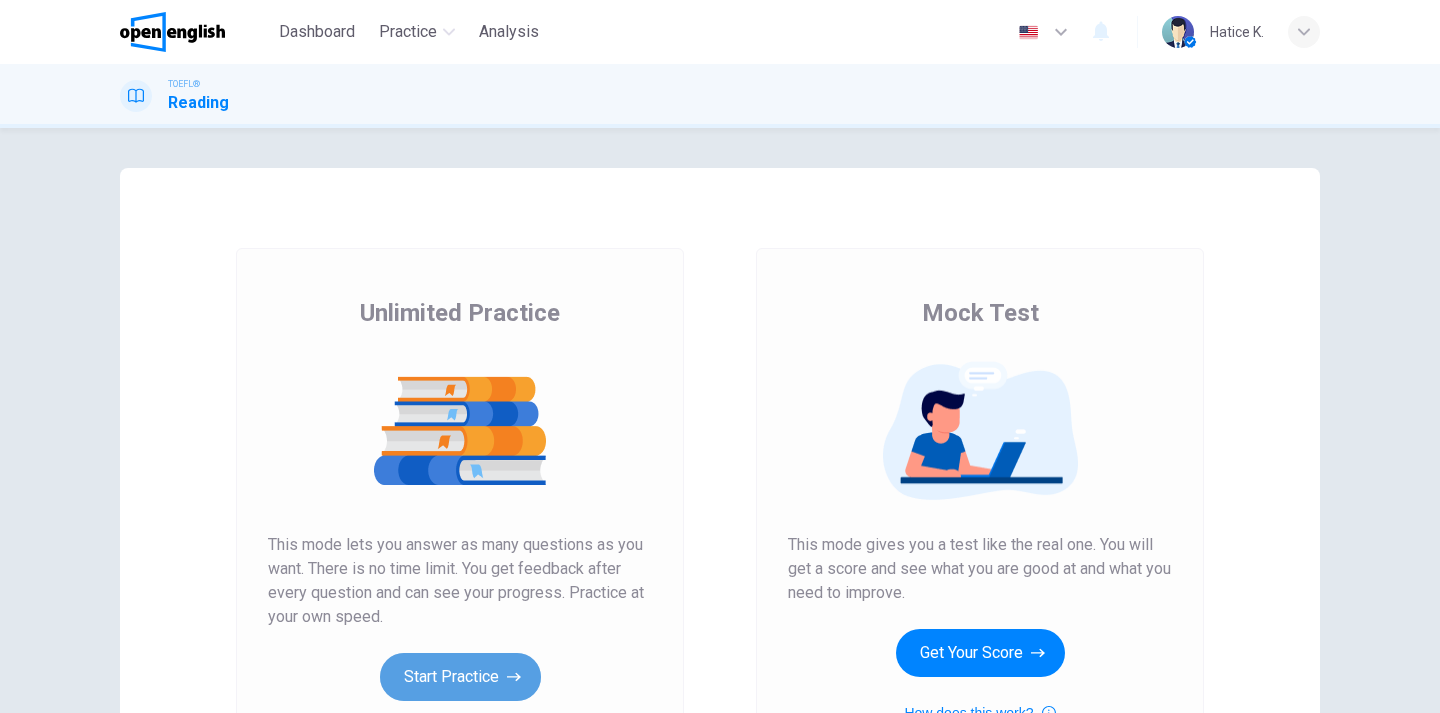 click on "Start Practice" at bounding box center (460, 677) 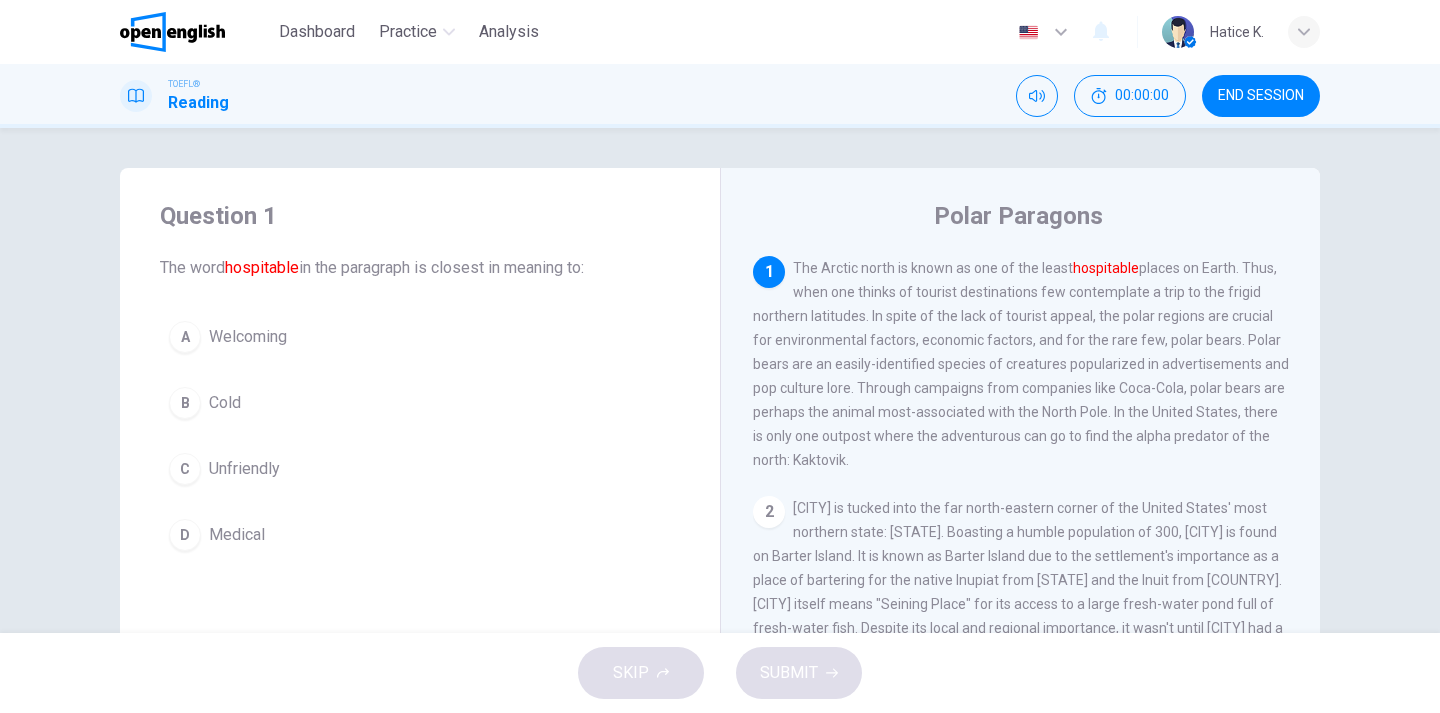 scroll, scrollTop: 1, scrollLeft: 0, axis: vertical 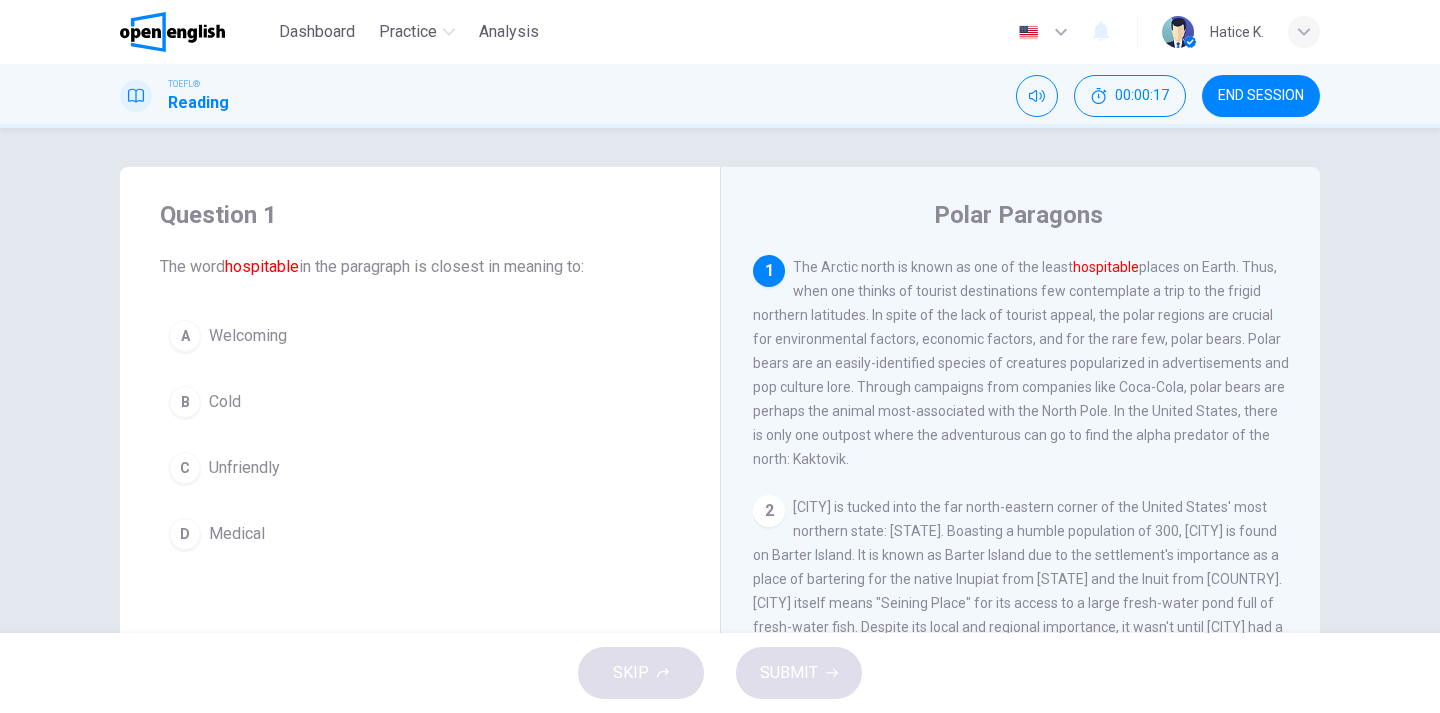 click on "Welcoming" at bounding box center [248, 336] 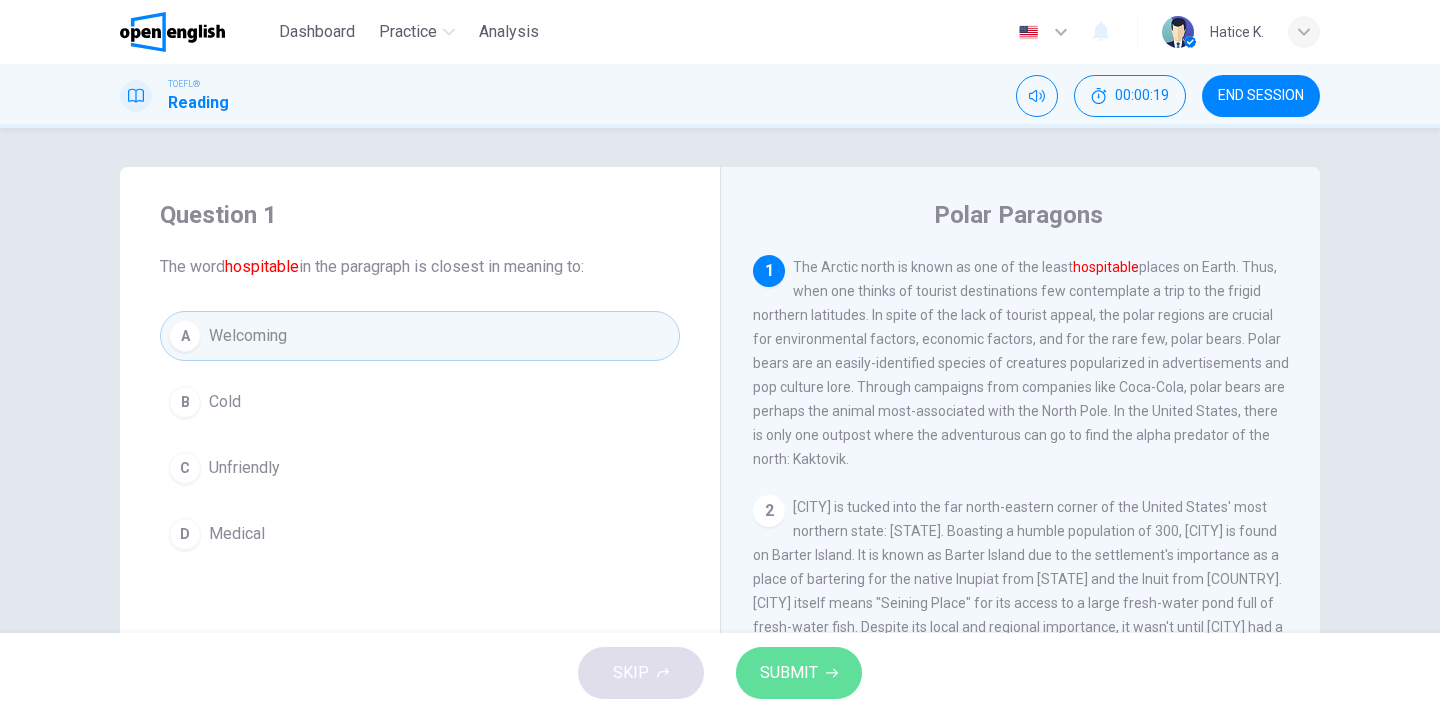 click on "SUBMIT" at bounding box center (789, 673) 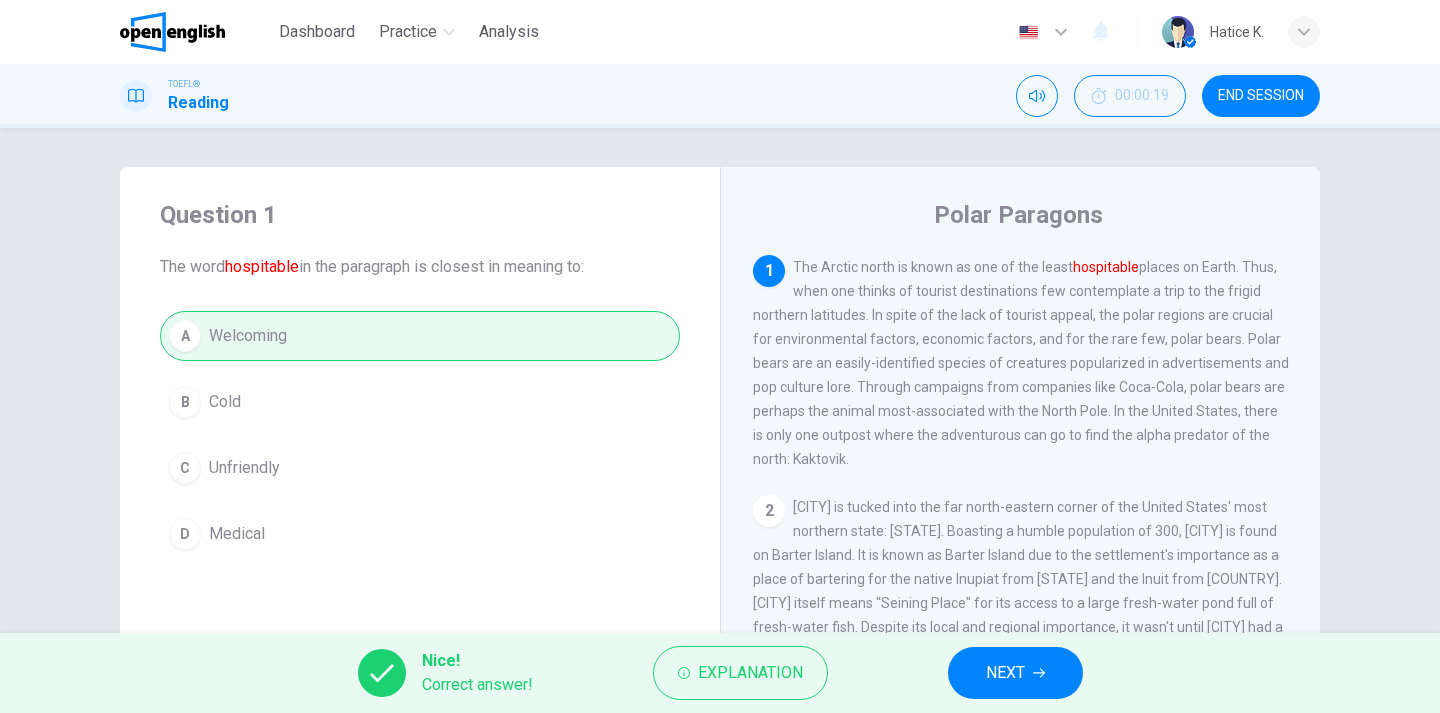 click on "NEXT" at bounding box center (1005, 673) 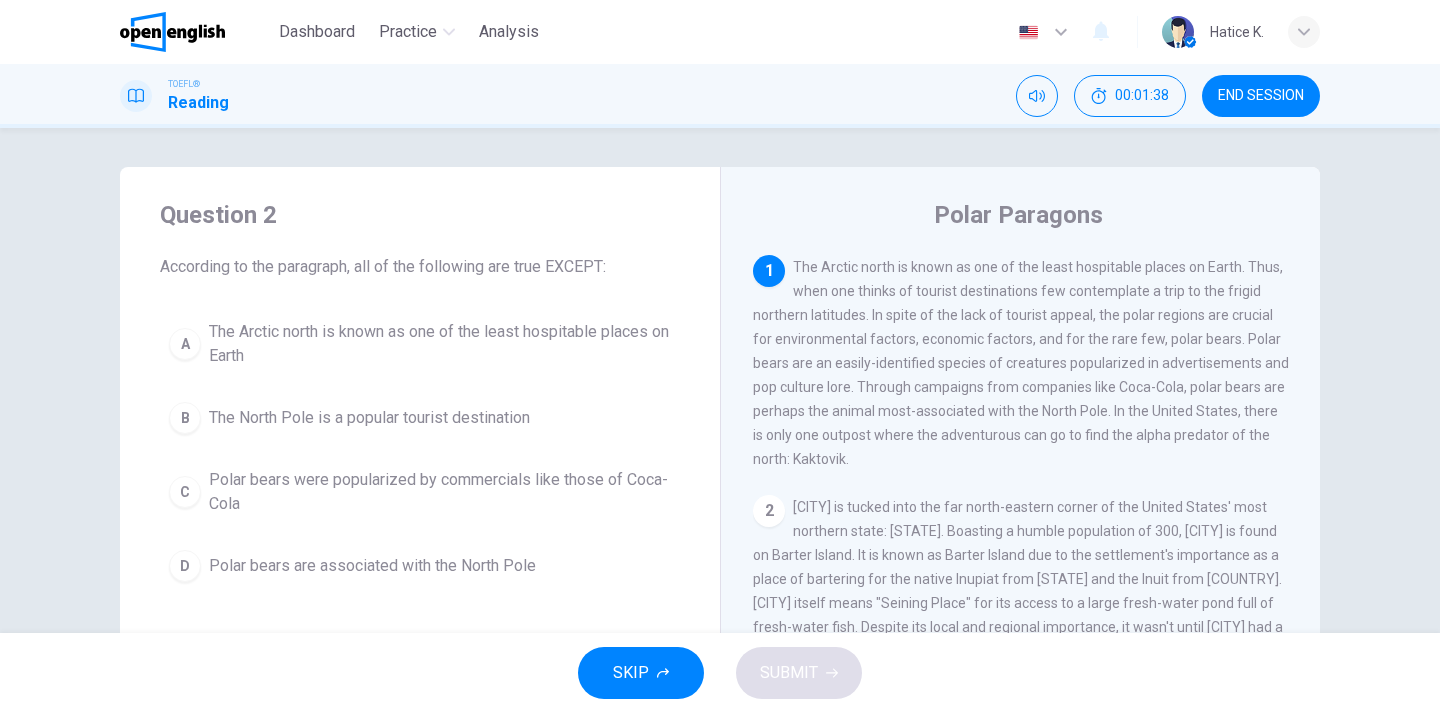 click on "The North Pole is a popular tourist destination" at bounding box center [440, 344] 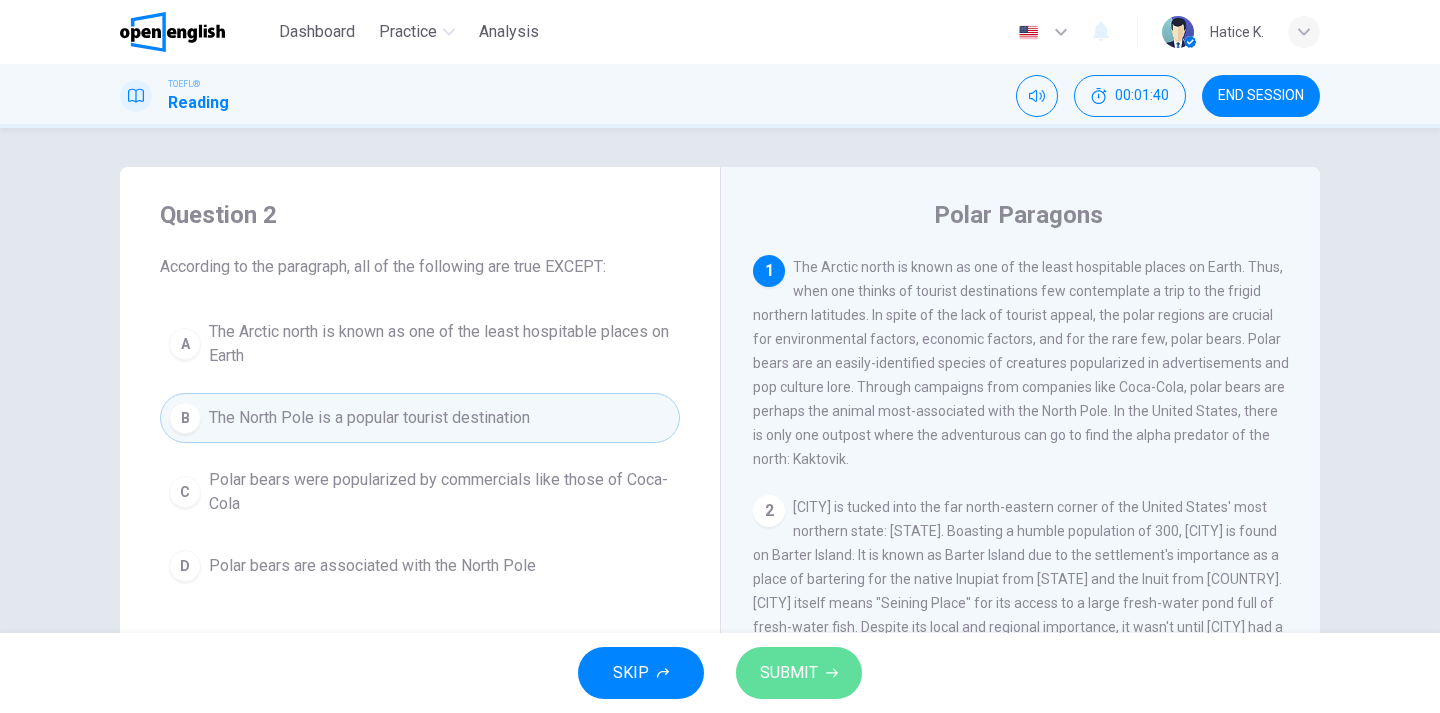 click on "SUBMIT" at bounding box center (789, 673) 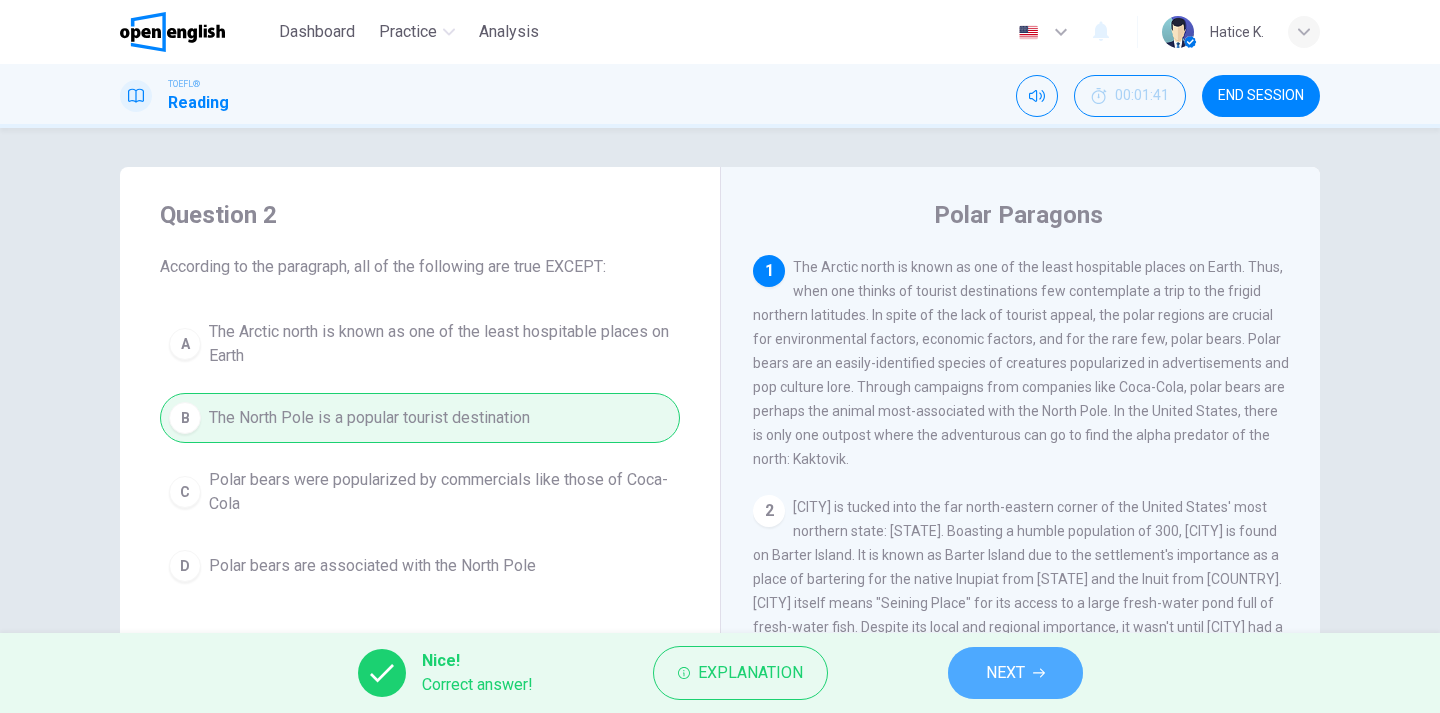 click on "NEXT" at bounding box center (1005, 673) 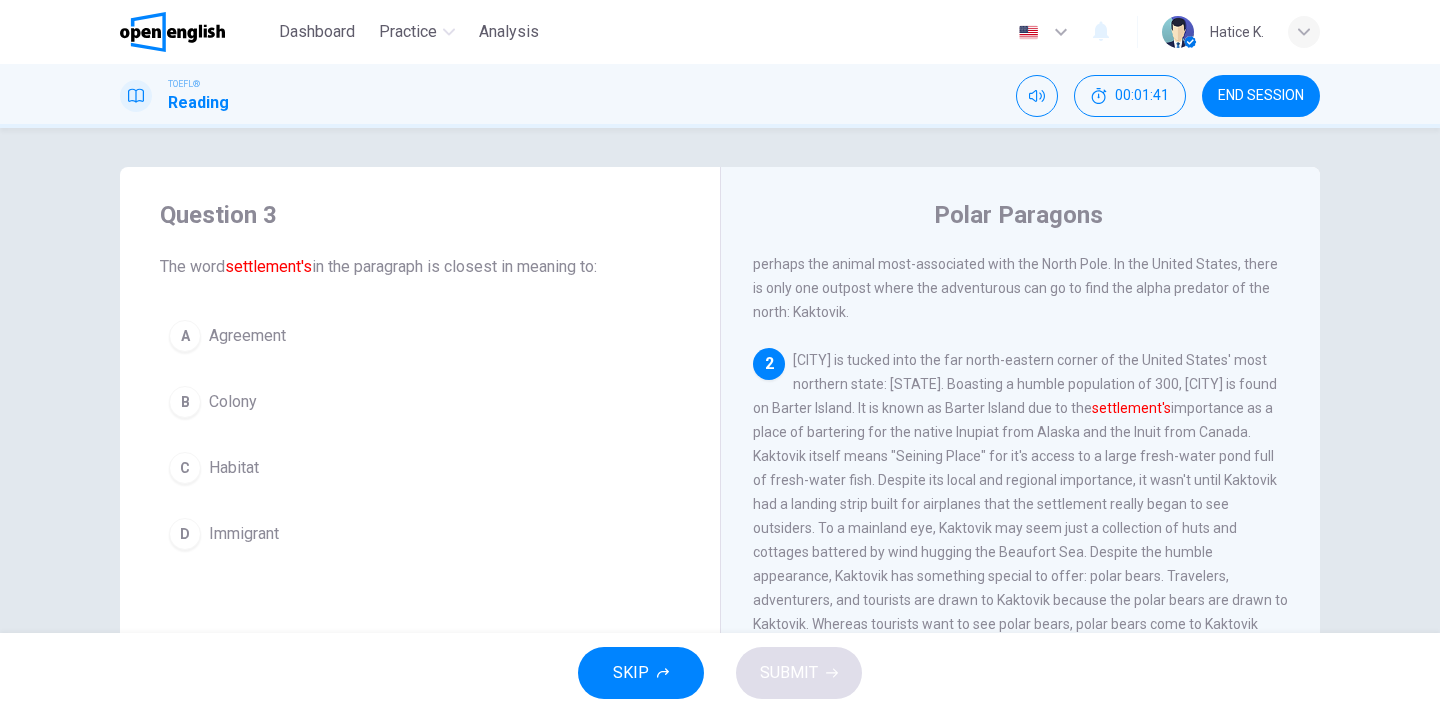 scroll, scrollTop: 153, scrollLeft: 0, axis: vertical 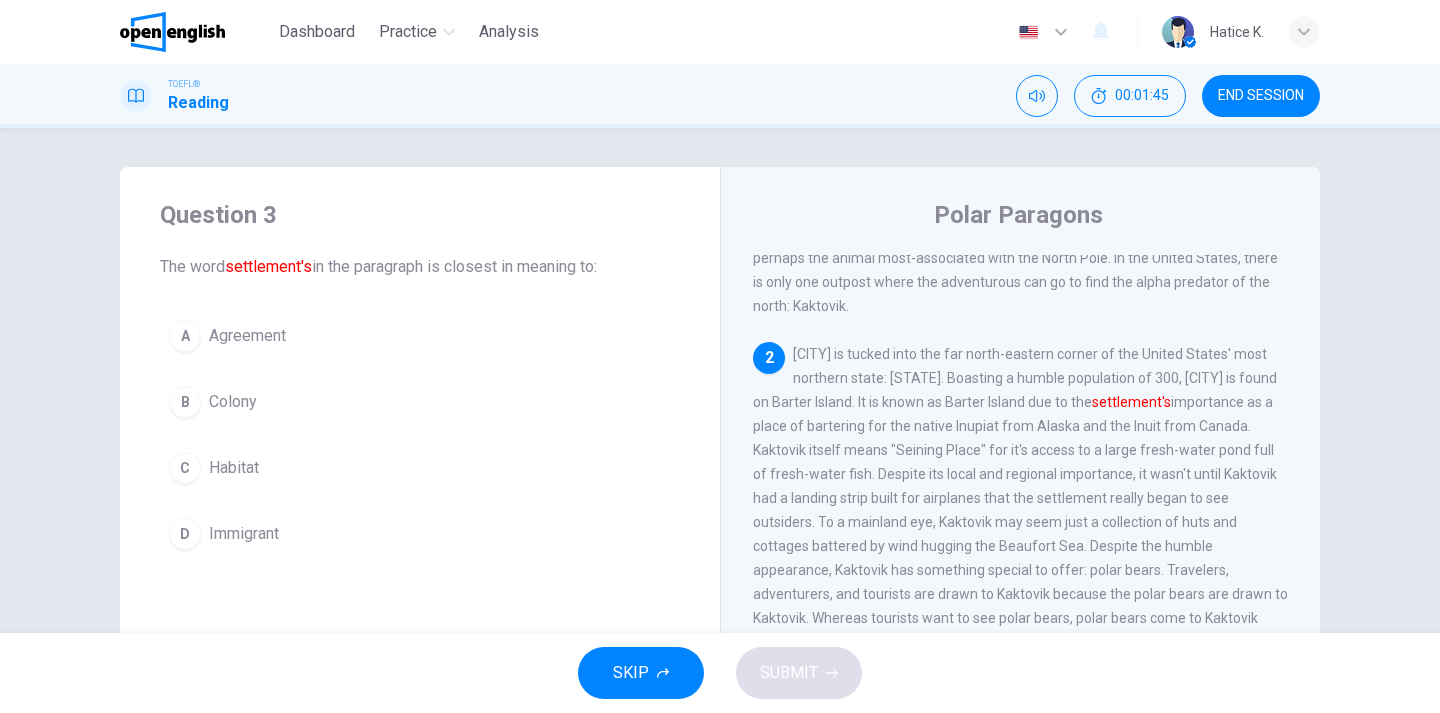 click on "C" at bounding box center (185, 336) 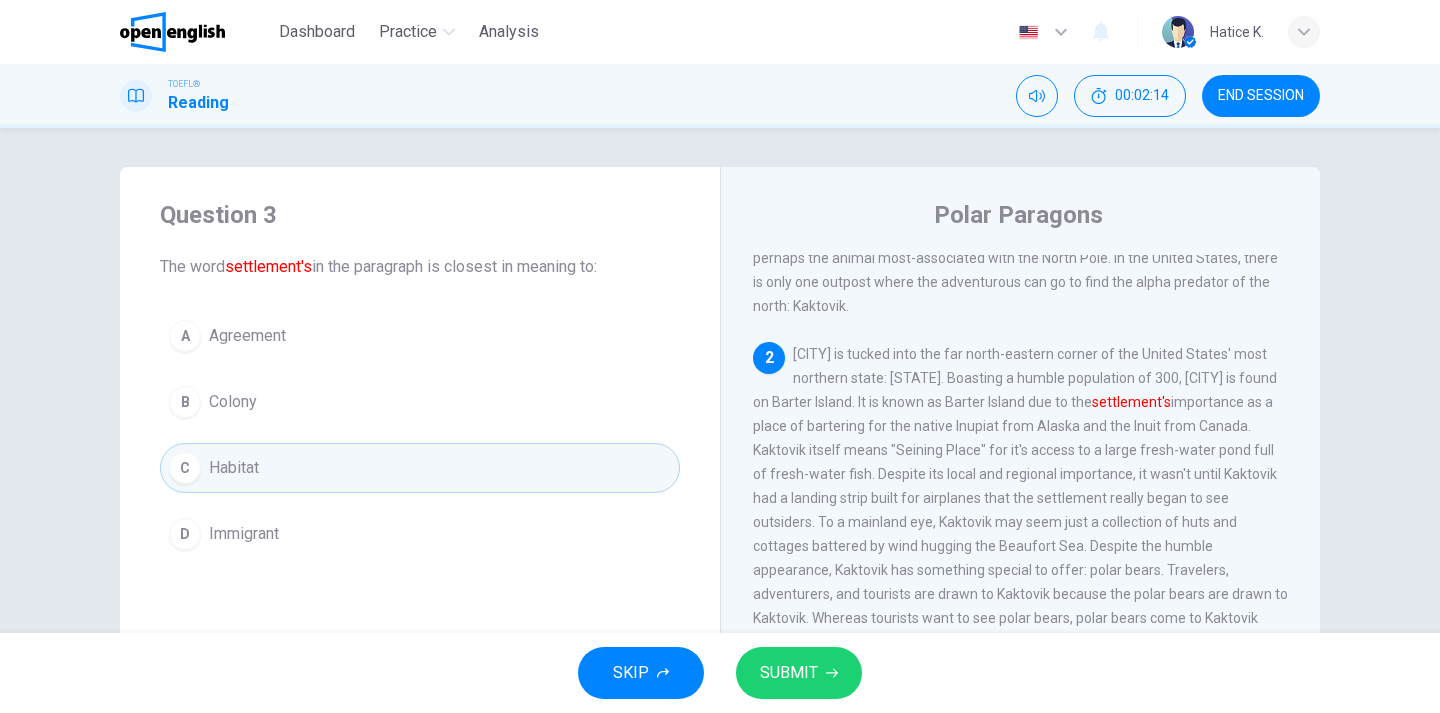 click on "SUBMIT" at bounding box center (789, 673) 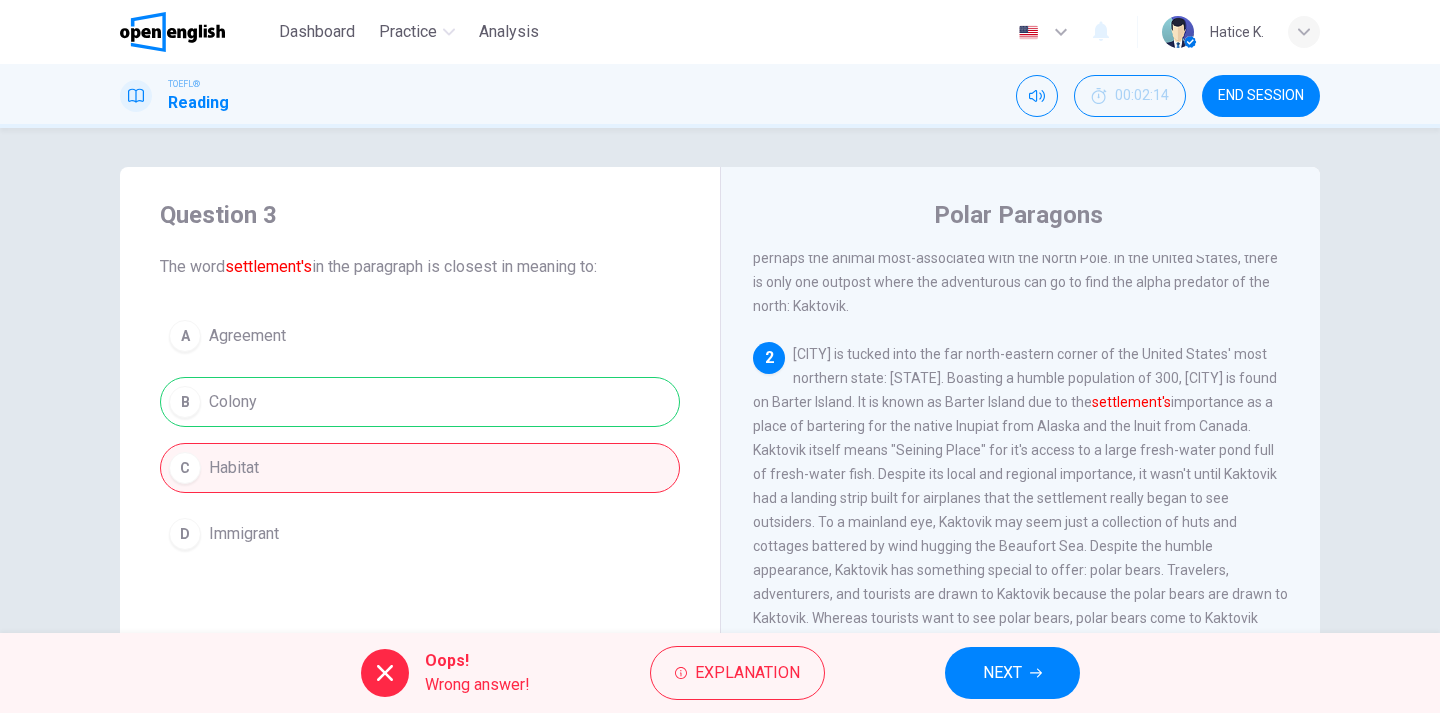 click on "NEXT" at bounding box center (1012, 673) 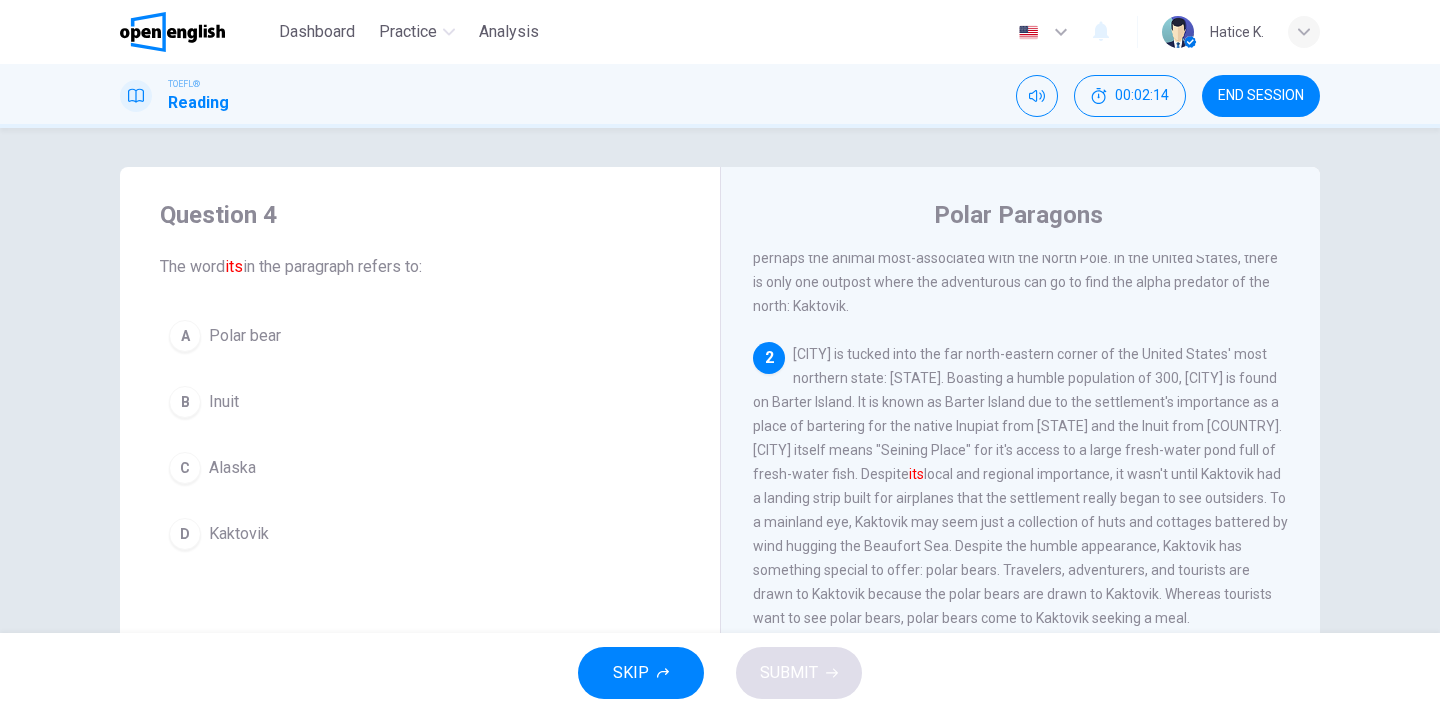 scroll, scrollTop: 240, scrollLeft: 0, axis: vertical 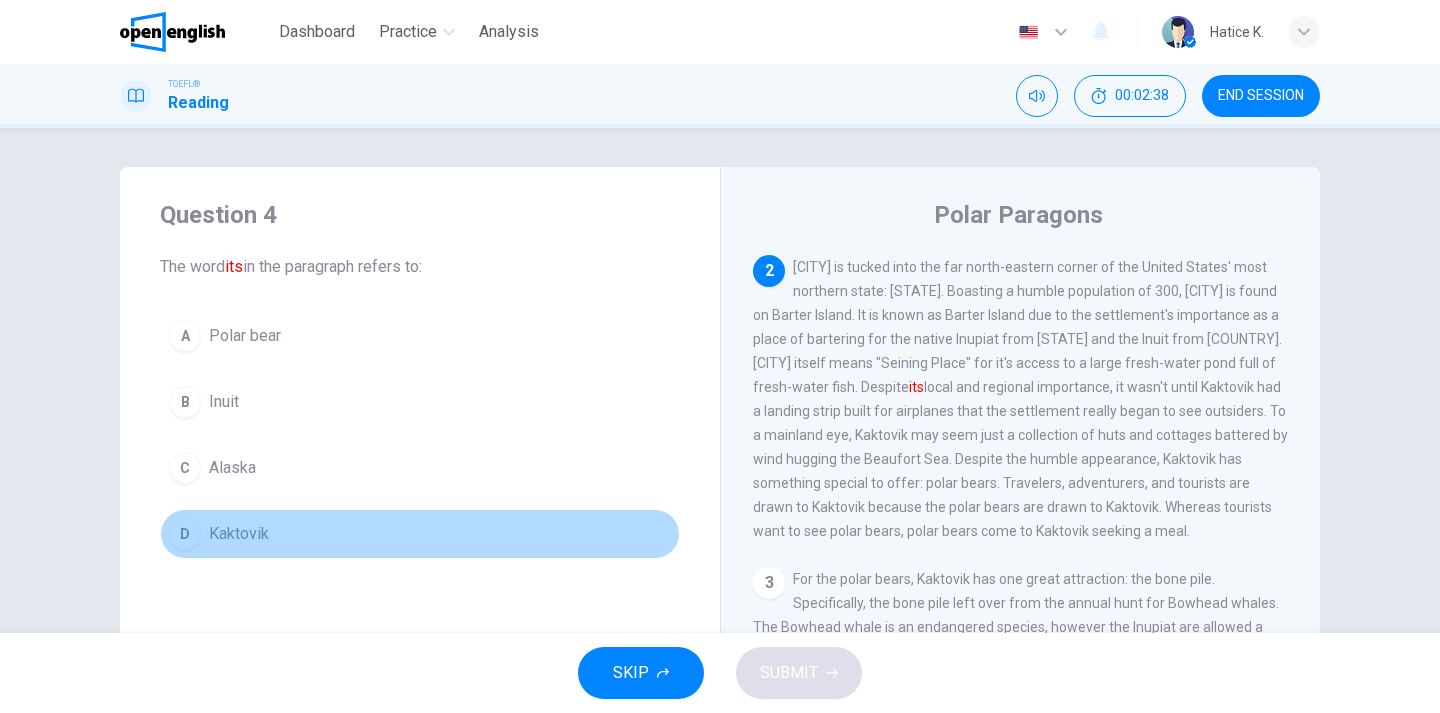 click on "D Kaktovik" at bounding box center (420, 534) 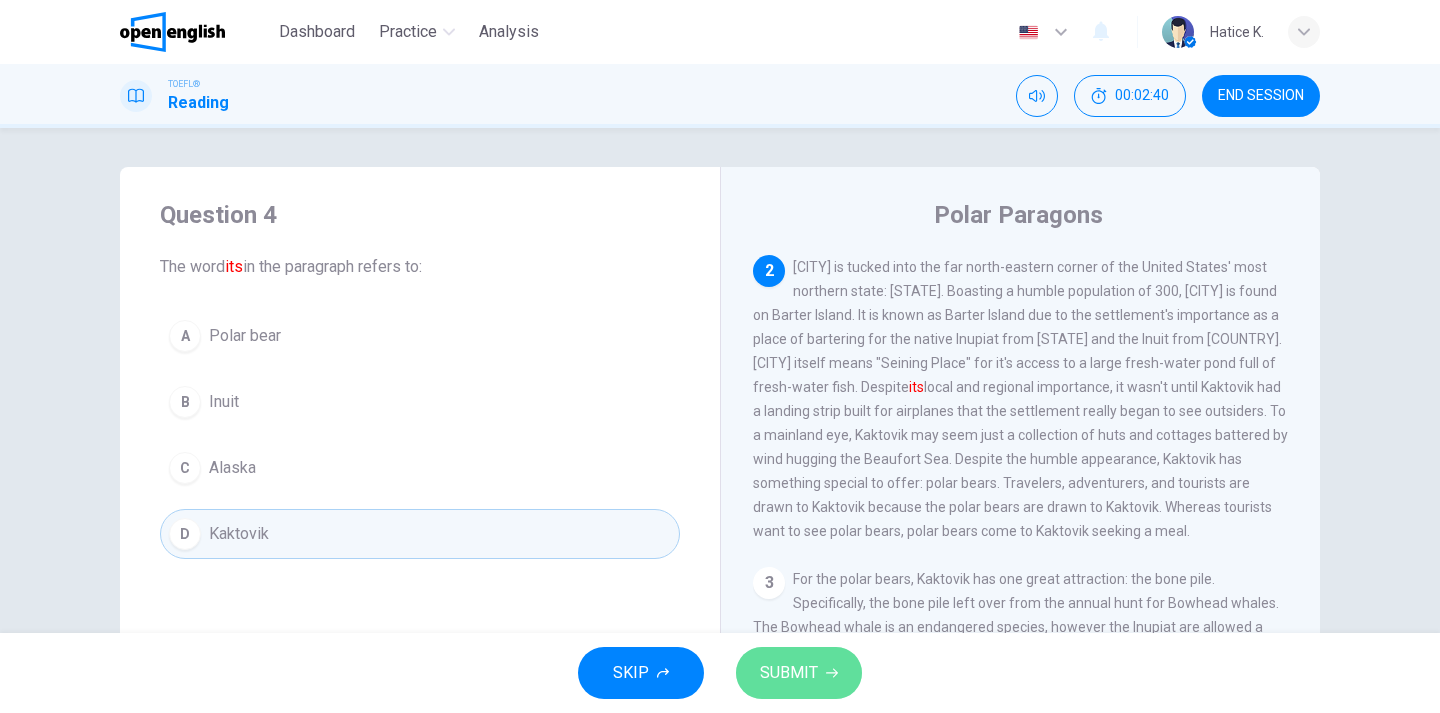 click on "SUBMIT" at bounding box center (789, 673) 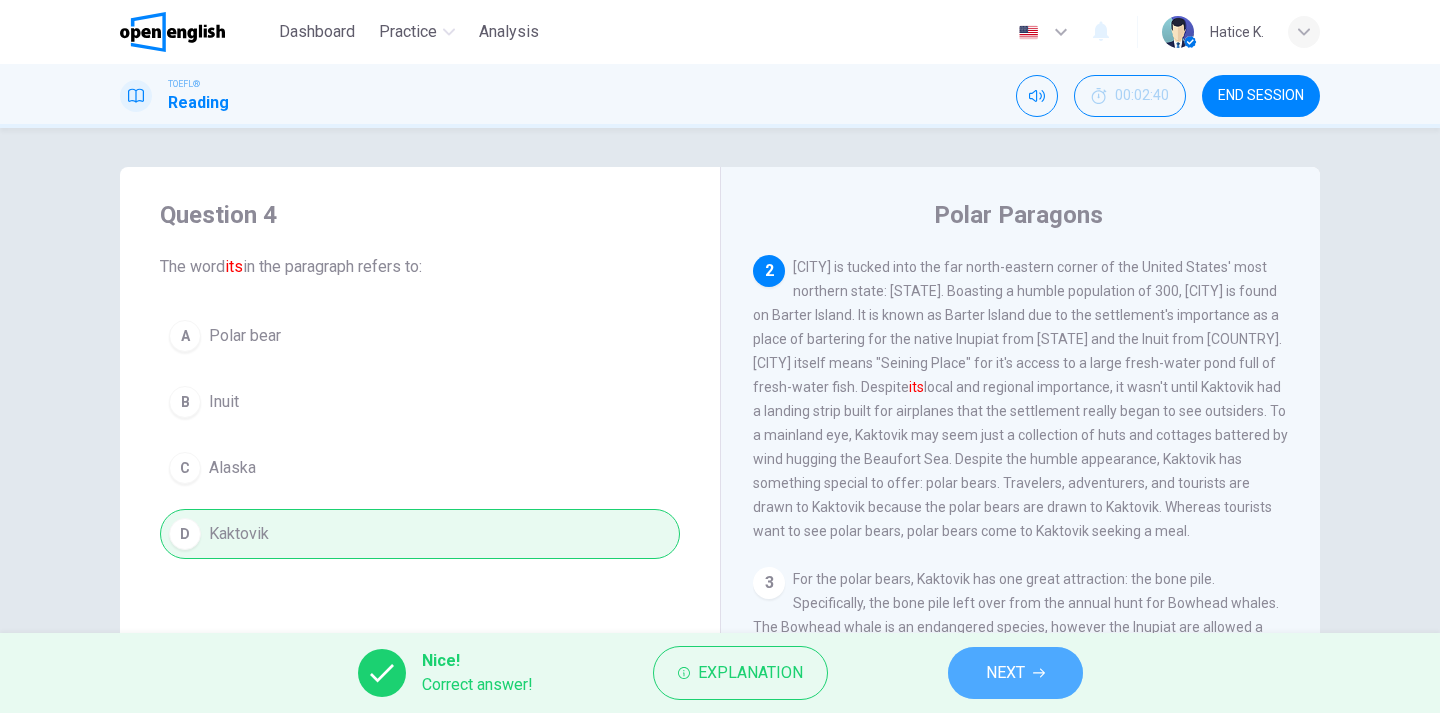 click on "NEXT" at bounding box center (1005, 673) 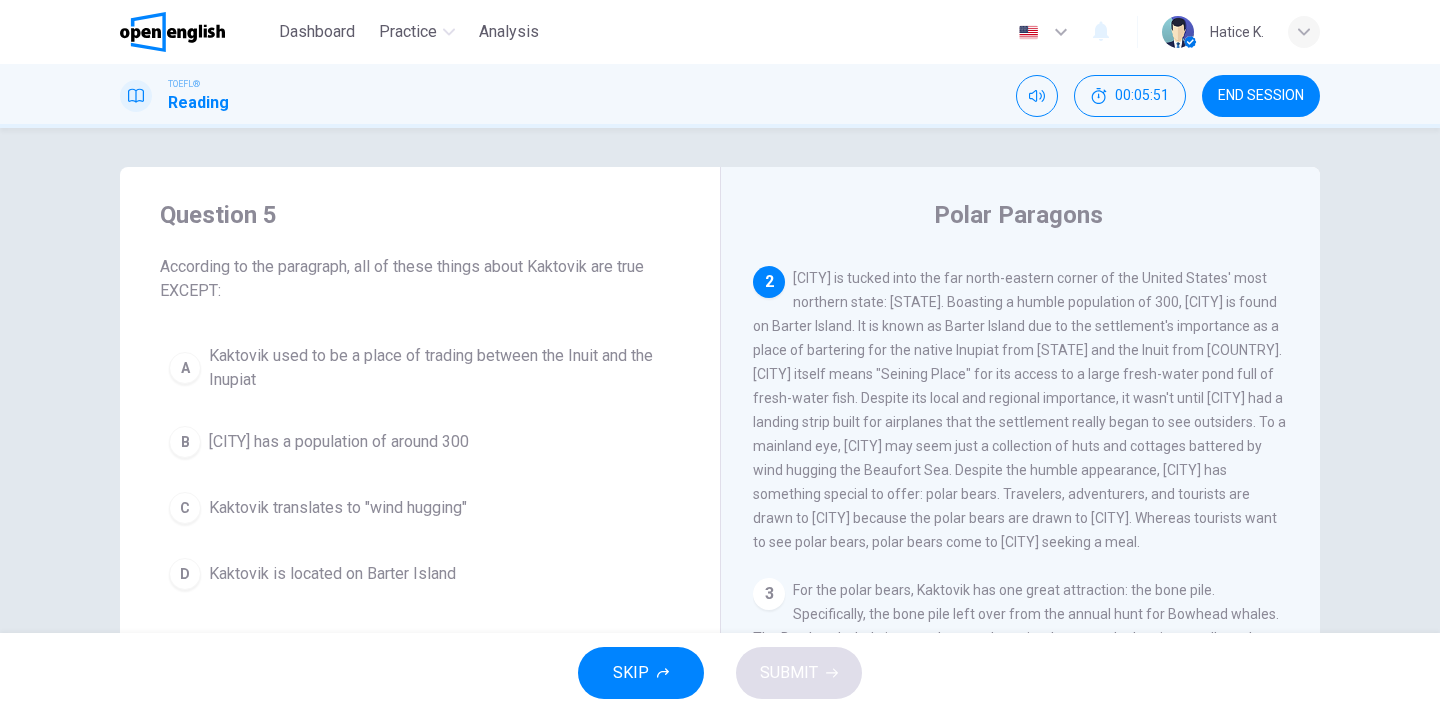 scroll, scrollTop: 224, scrollLeft: 0, axis: vertical 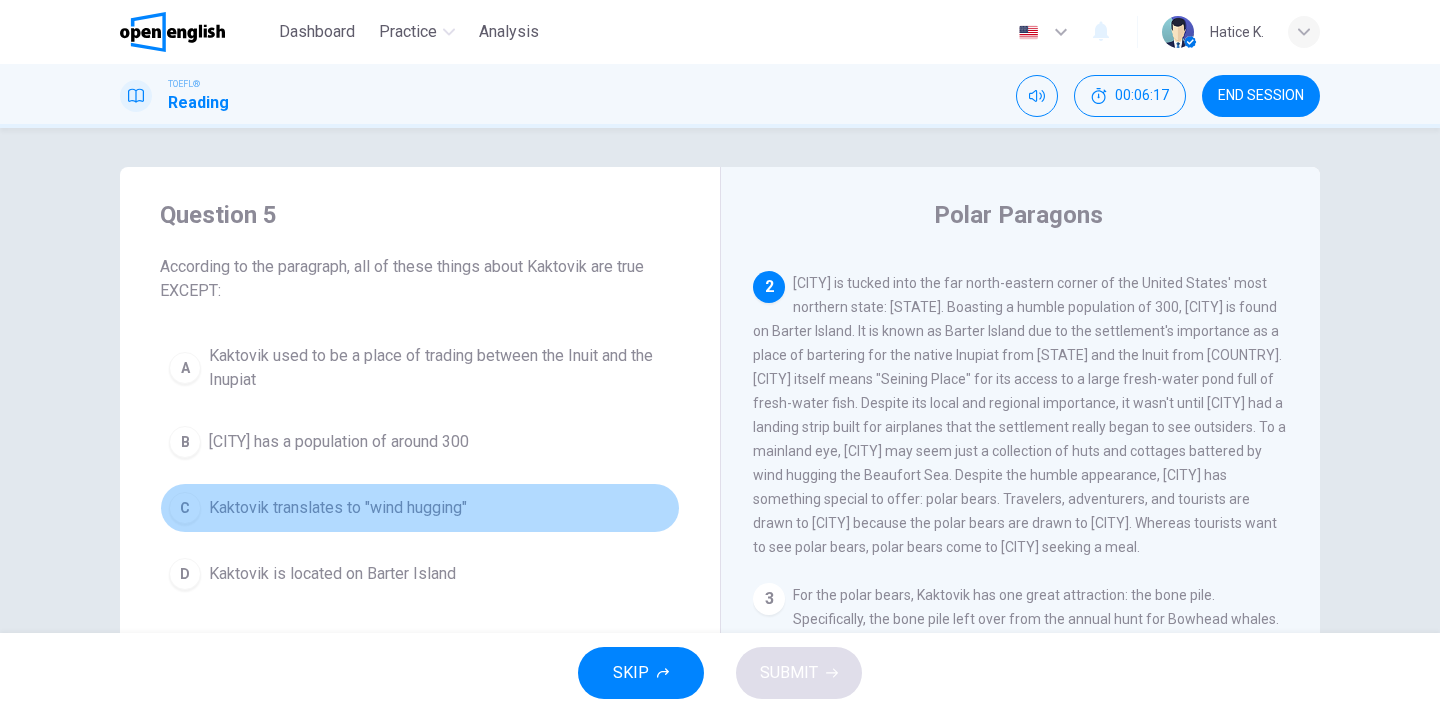 click on "Kaktovik translates to "wind hugging"" at bounding box center [440, 368] 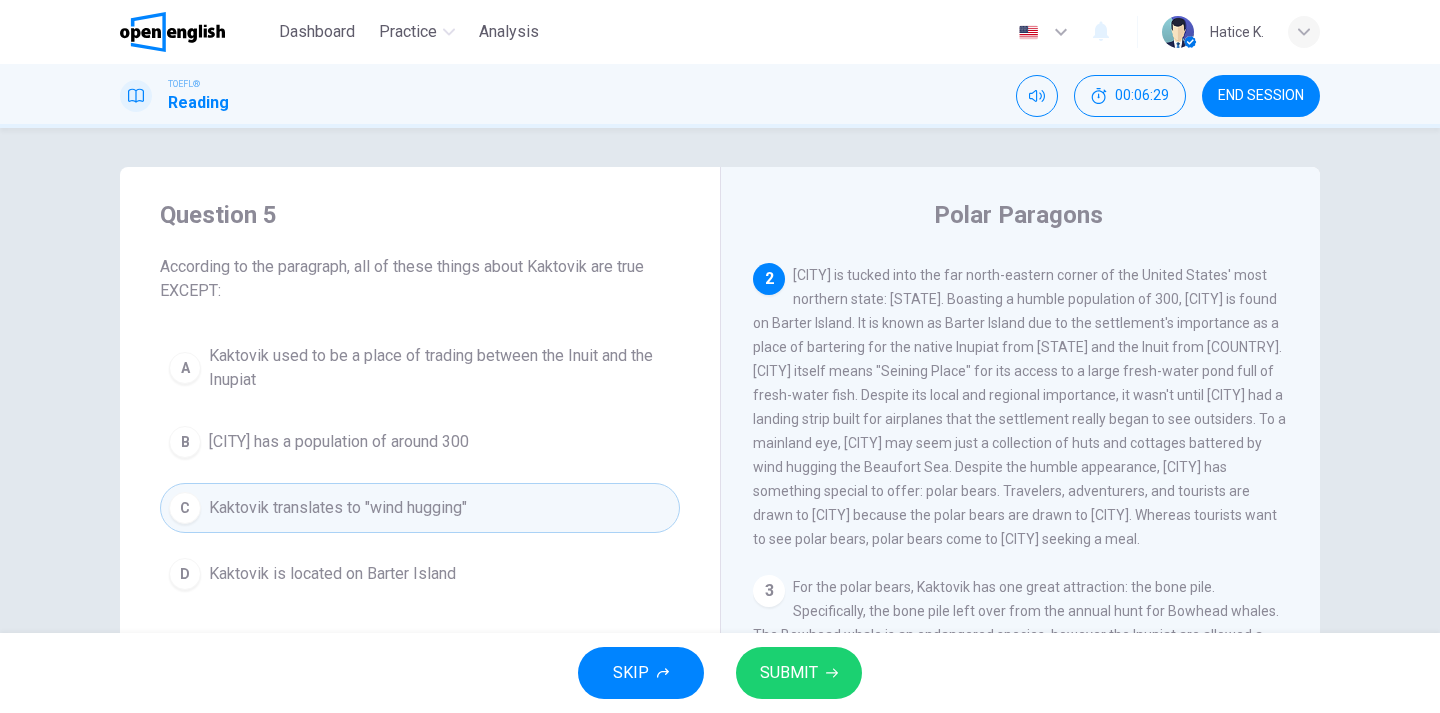 scroll, scrollTop: 235, scrollLeft: 0, axis: vertical 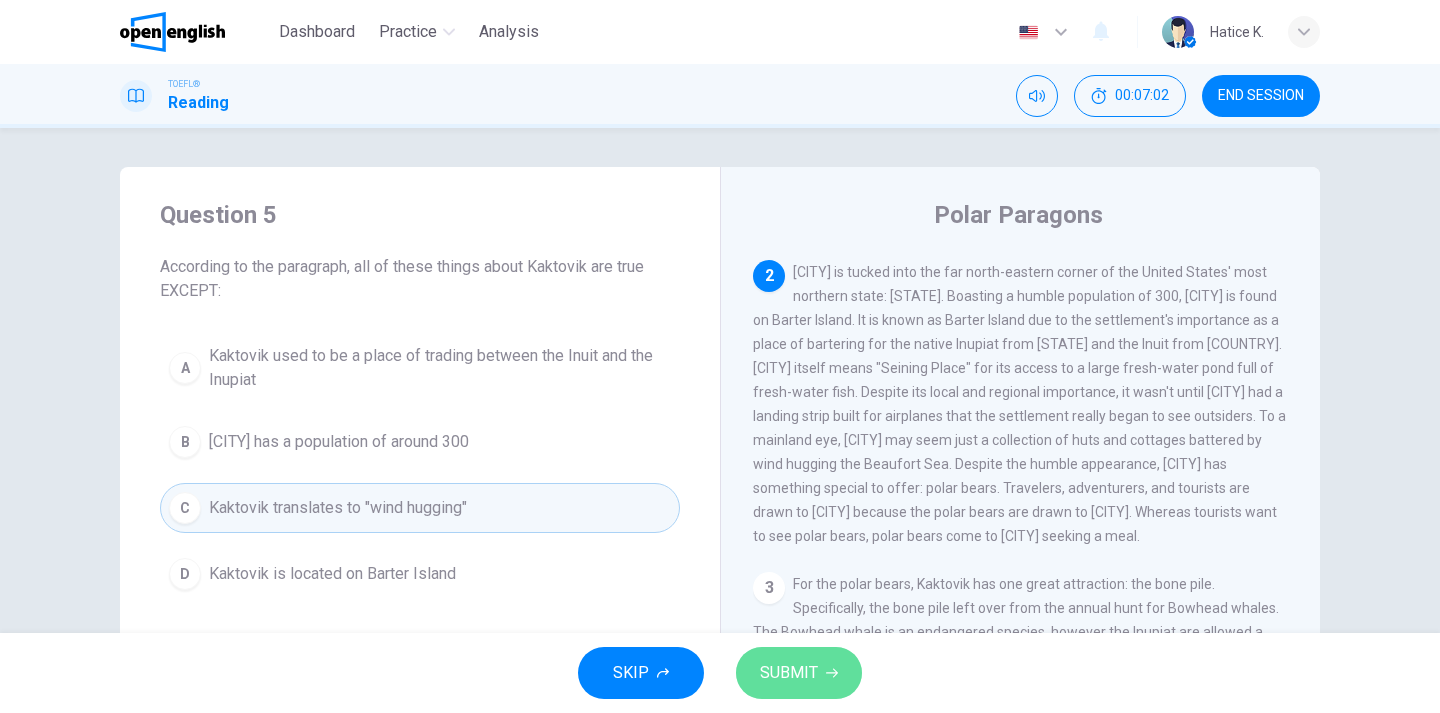 click on "SUBMIT" at bounding box center (789, 673) 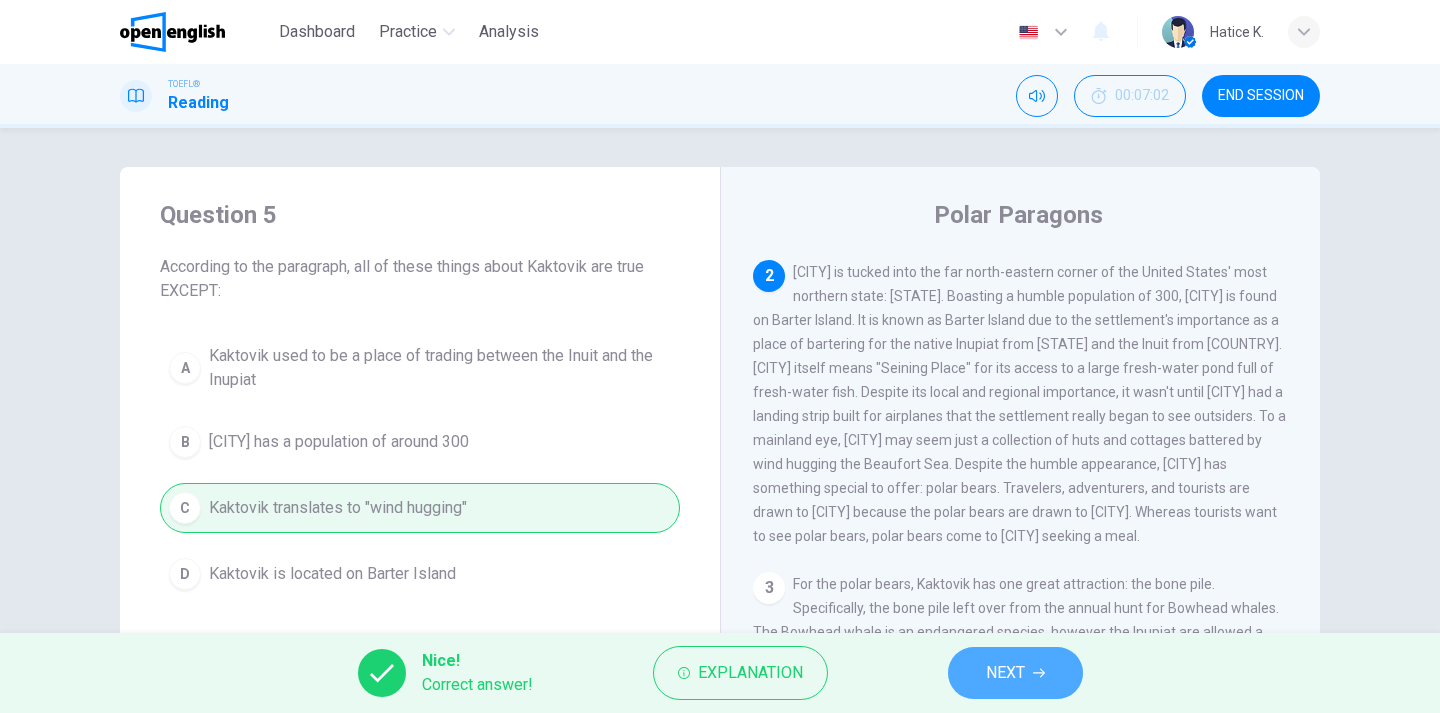 click on "NEXT" at bounding box center (1015, 673) 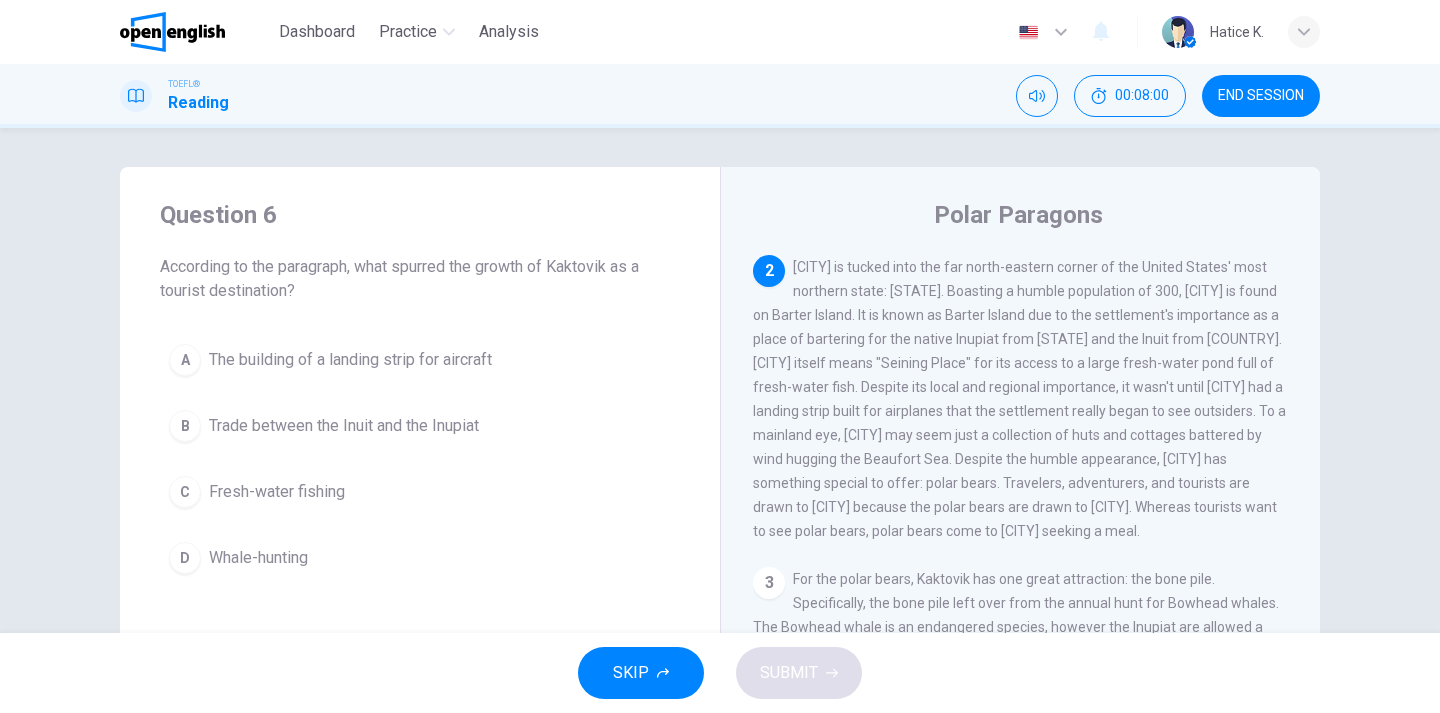 scroll, scrollTop: 239, scrollLeft: 0, axis: vertical 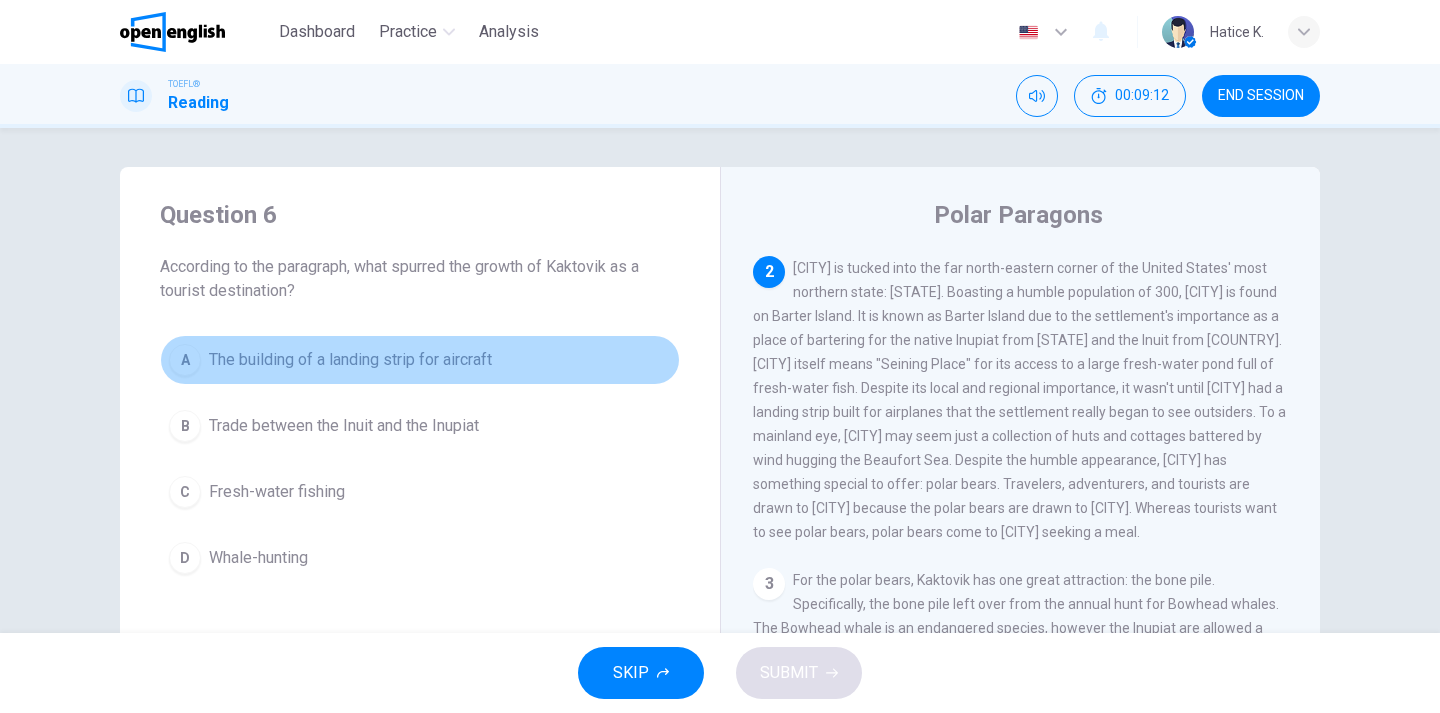 click on "The building of a landing strip for aircraft" at bounding box center [350, 360] 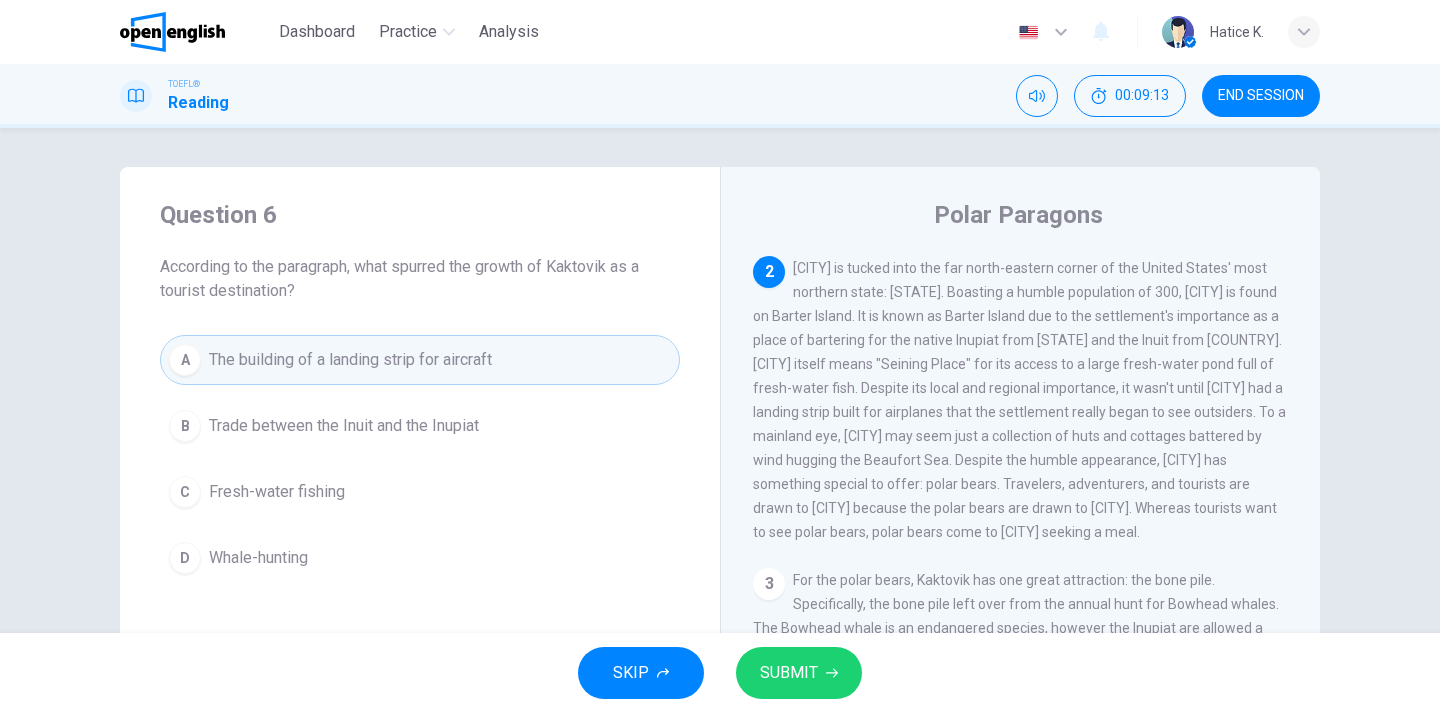 click on "SUBMIT" at bounding box center [789, 673] 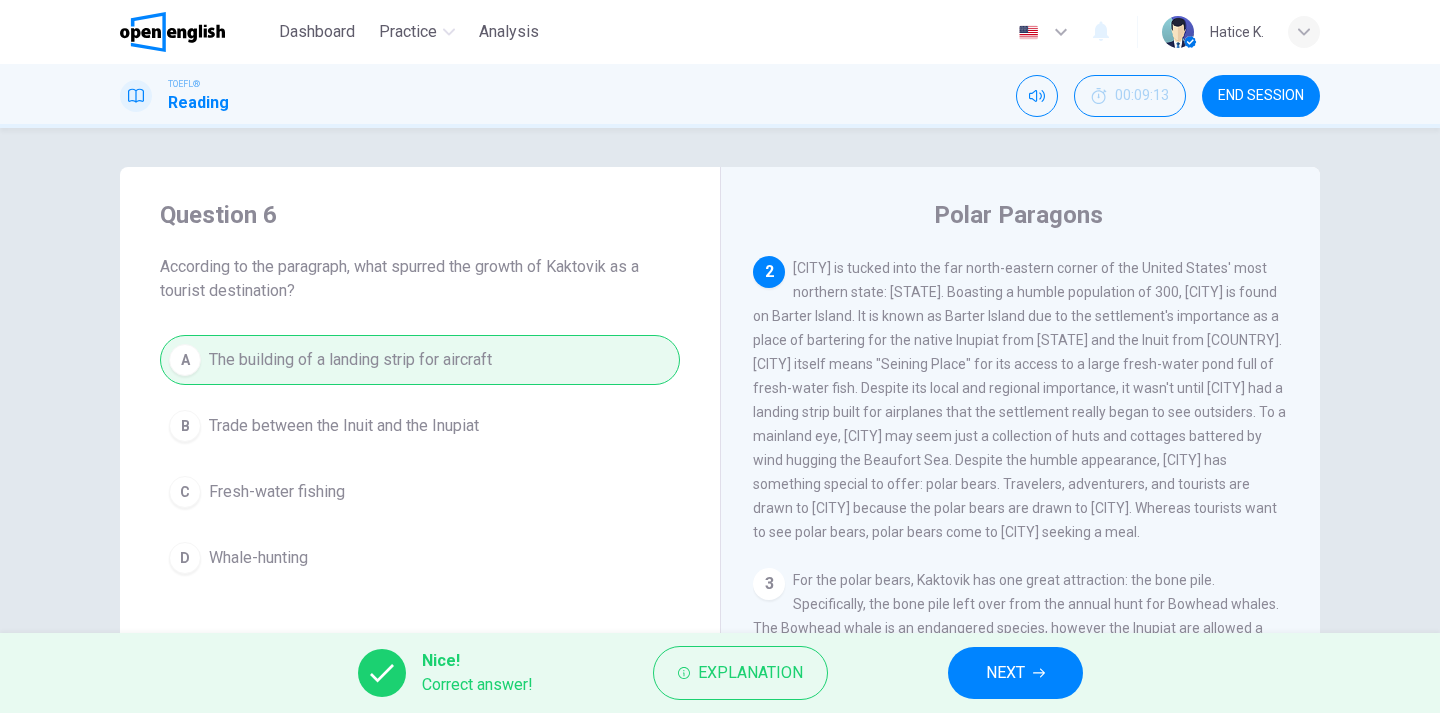 click on "NEXT" at bounding box center (1015, 673) 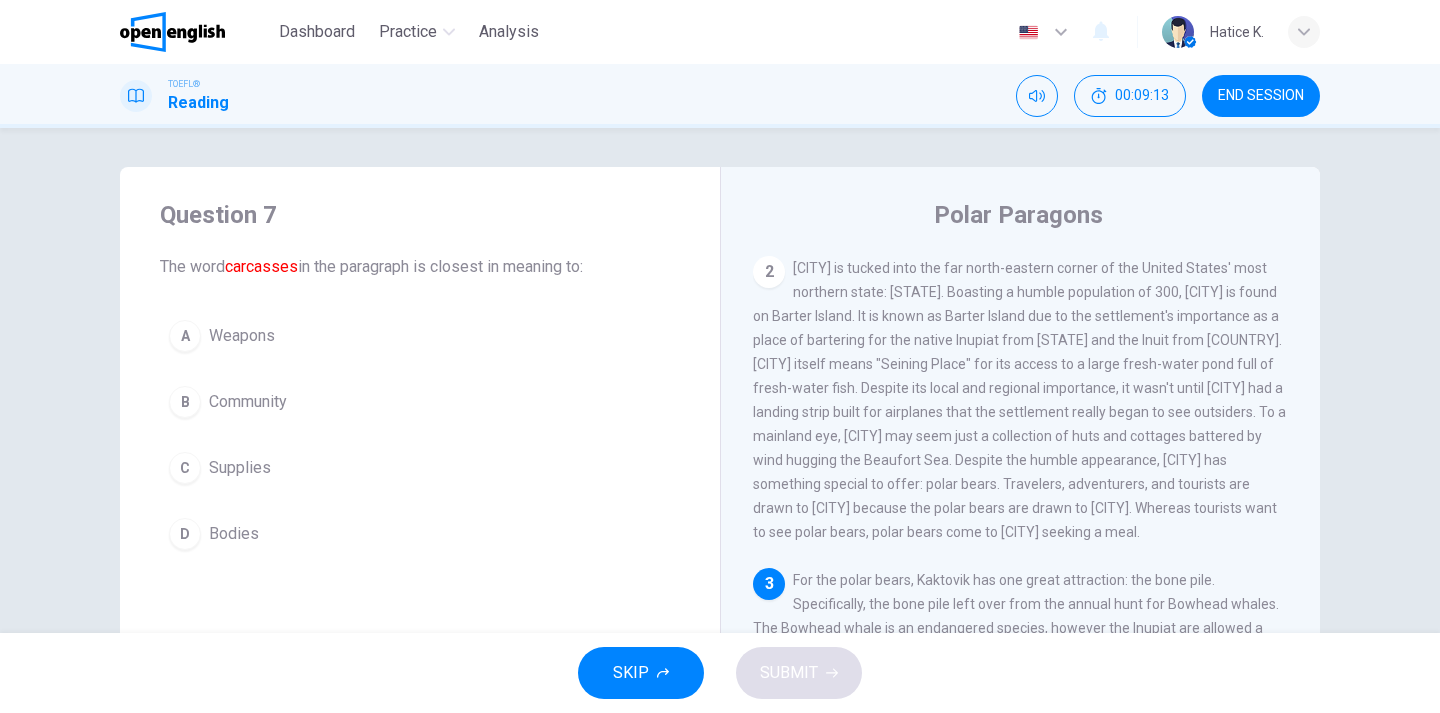scroll, scrollTop: 441, scrollLeft: 0, axis: vertical 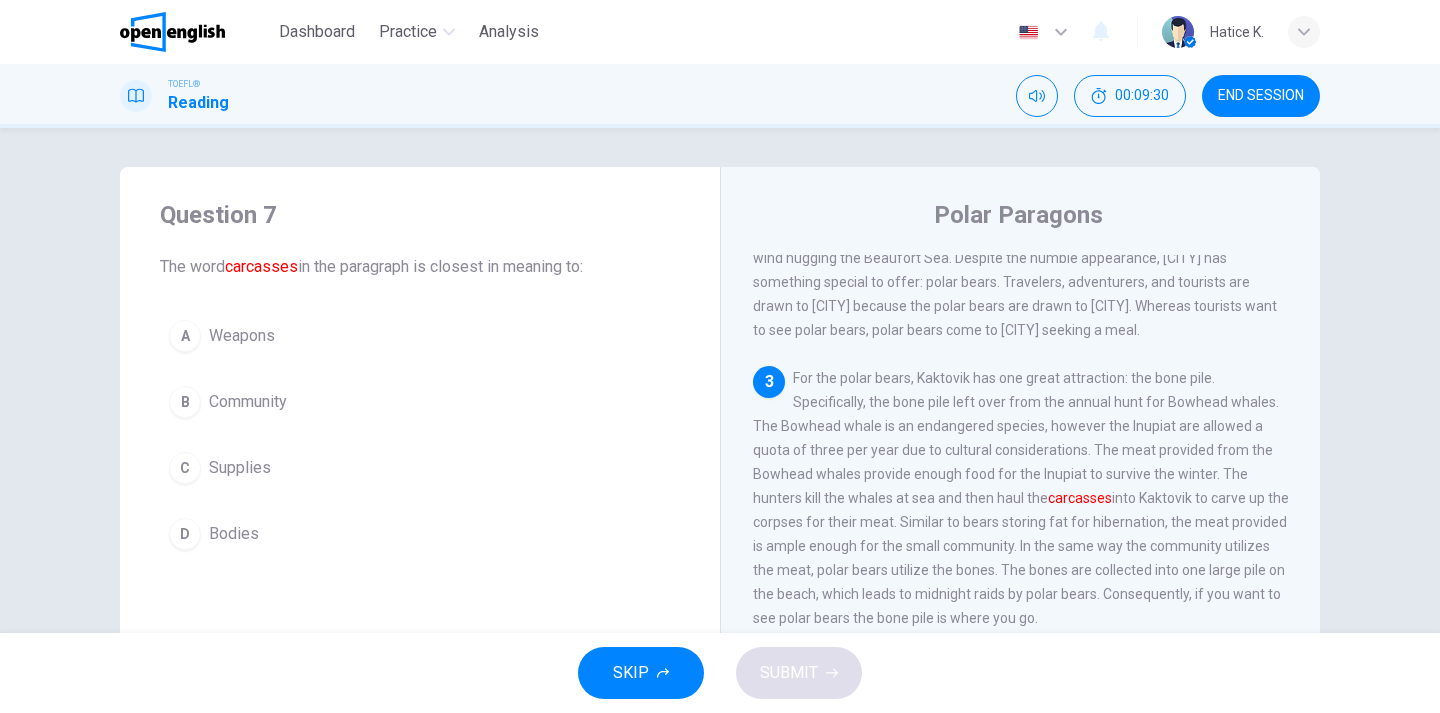 click on "Supplies" at bounding box center [242, 336] 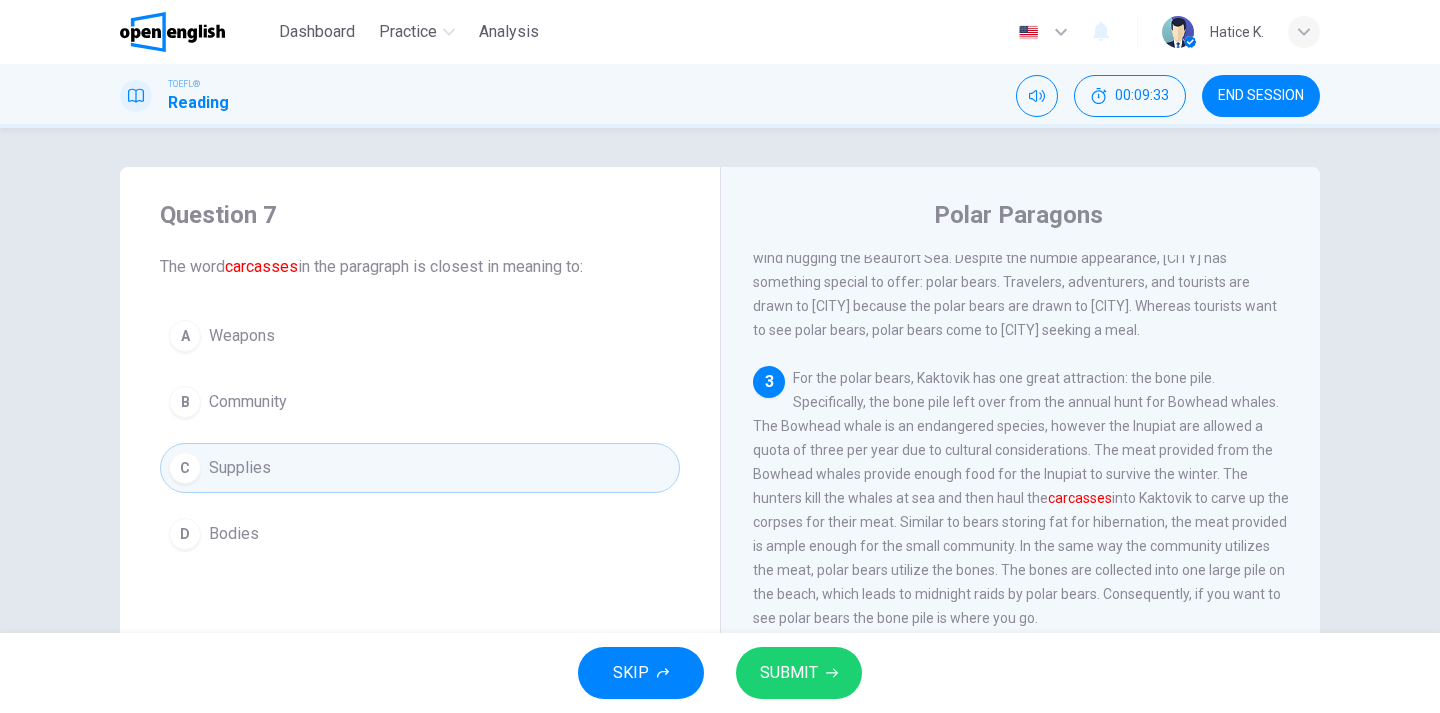 click on "D Bodies" at bounding box center (420, 534) 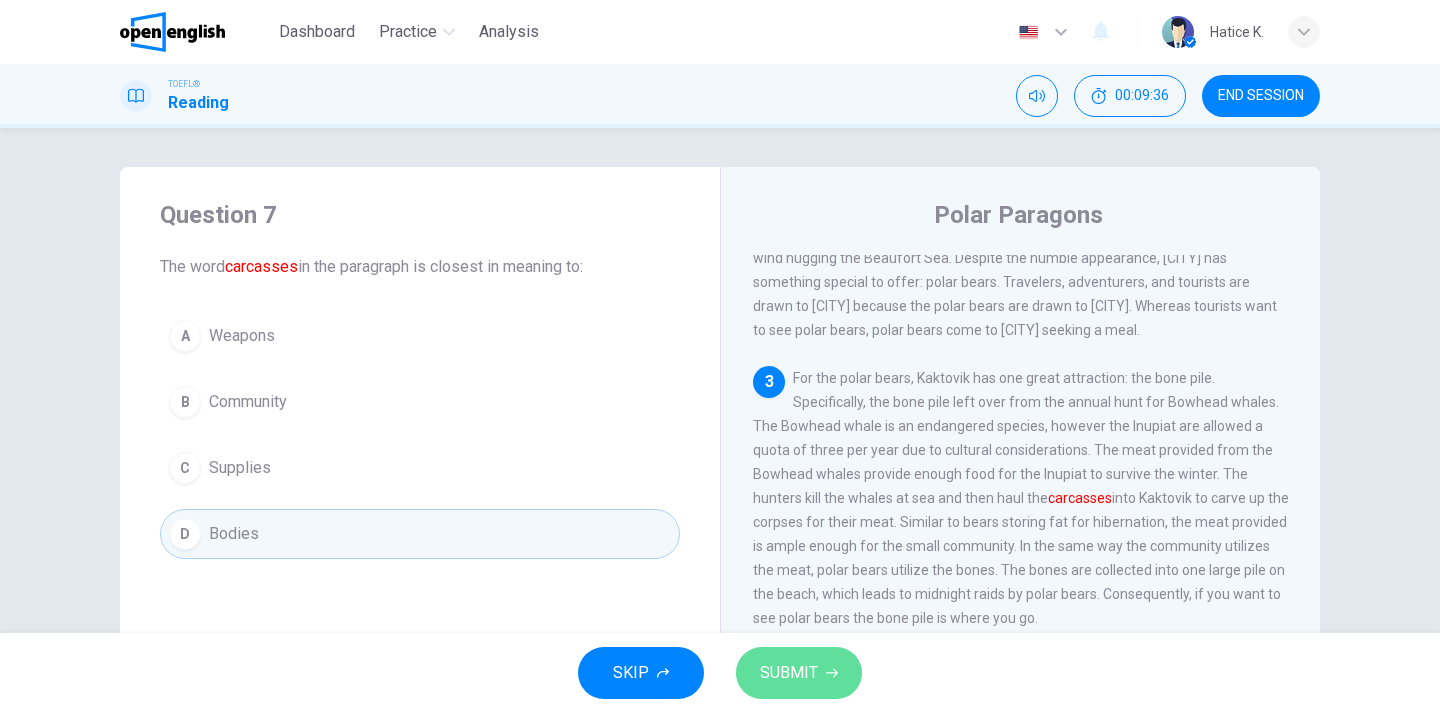 click on "SUBMIT" at bounding box center (789, 673) 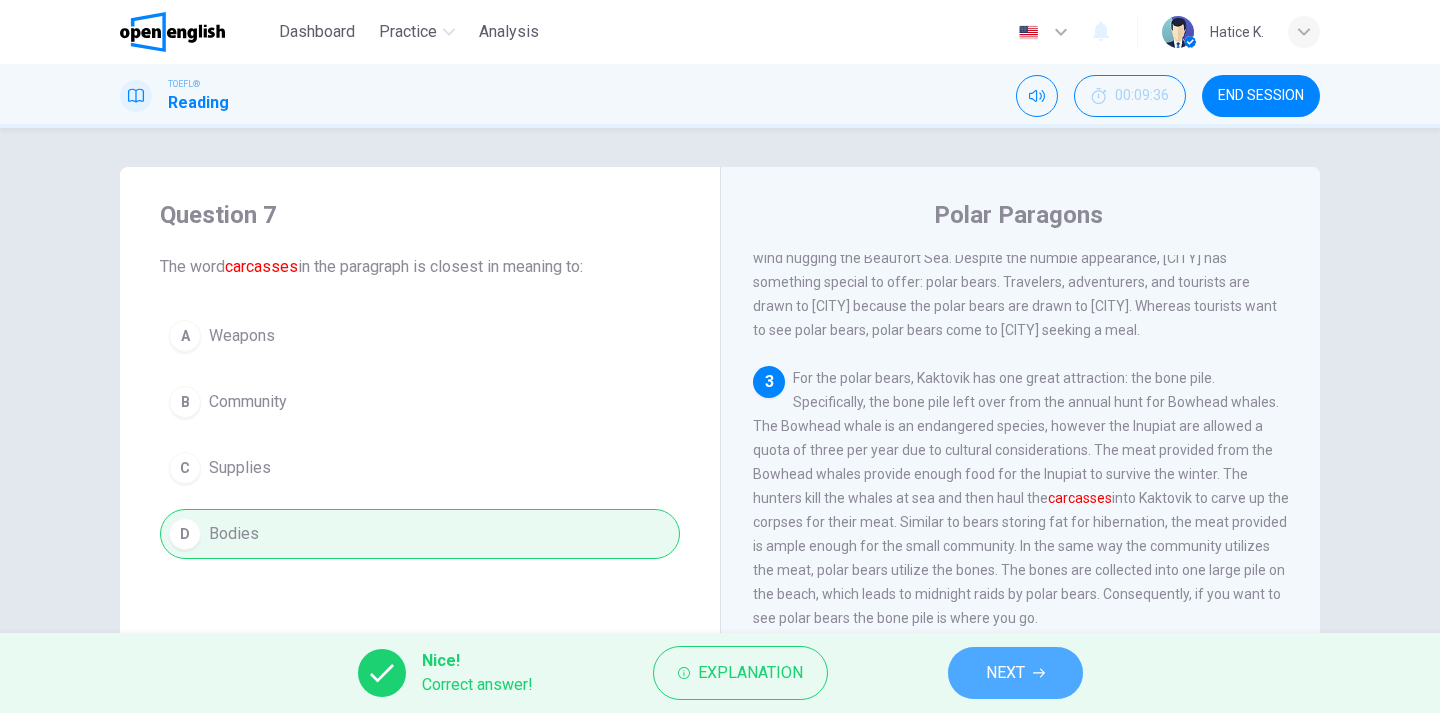click on "NEXT" at bounding box center (1015, 673) 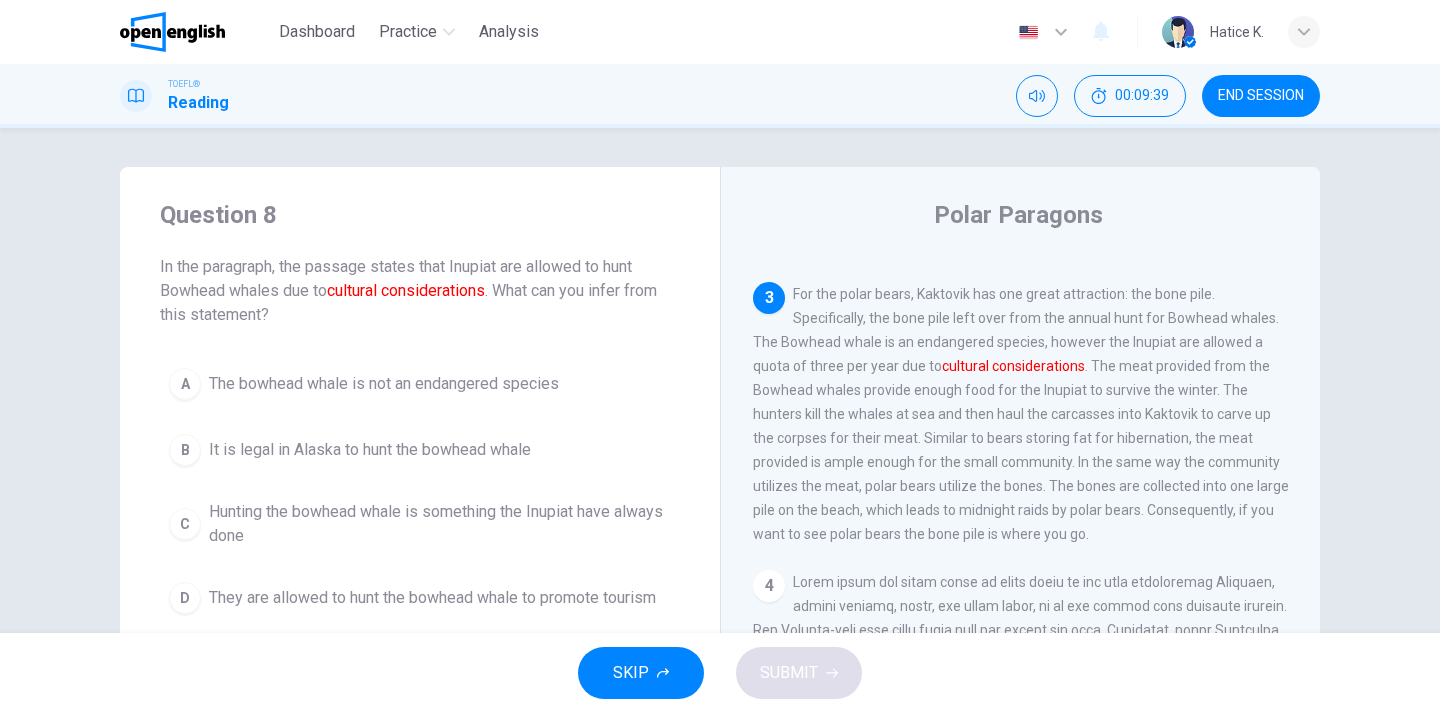 scroll, scrollTop: 546, scrollLeft: 0, axis: vertical 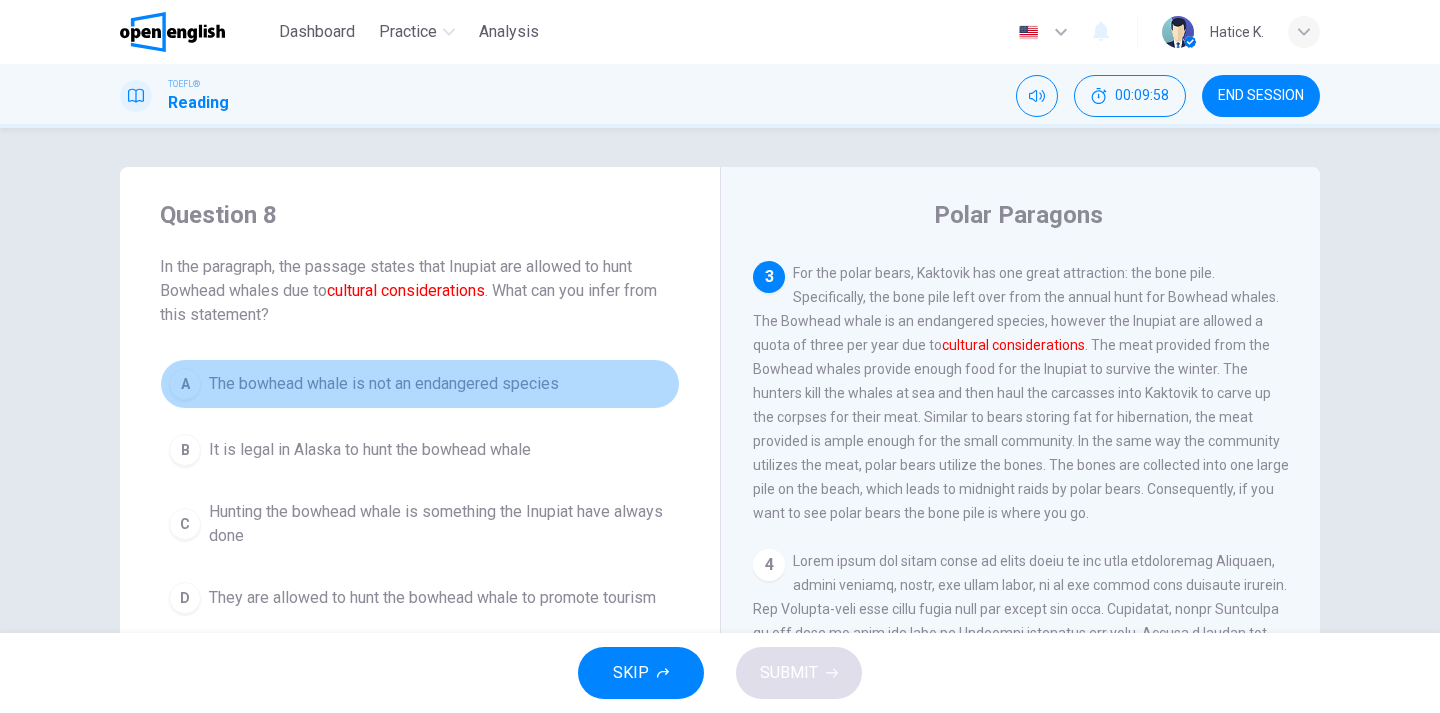 click on "A The bowhead whale is not an endangered species" at bounding box center [420, 384] 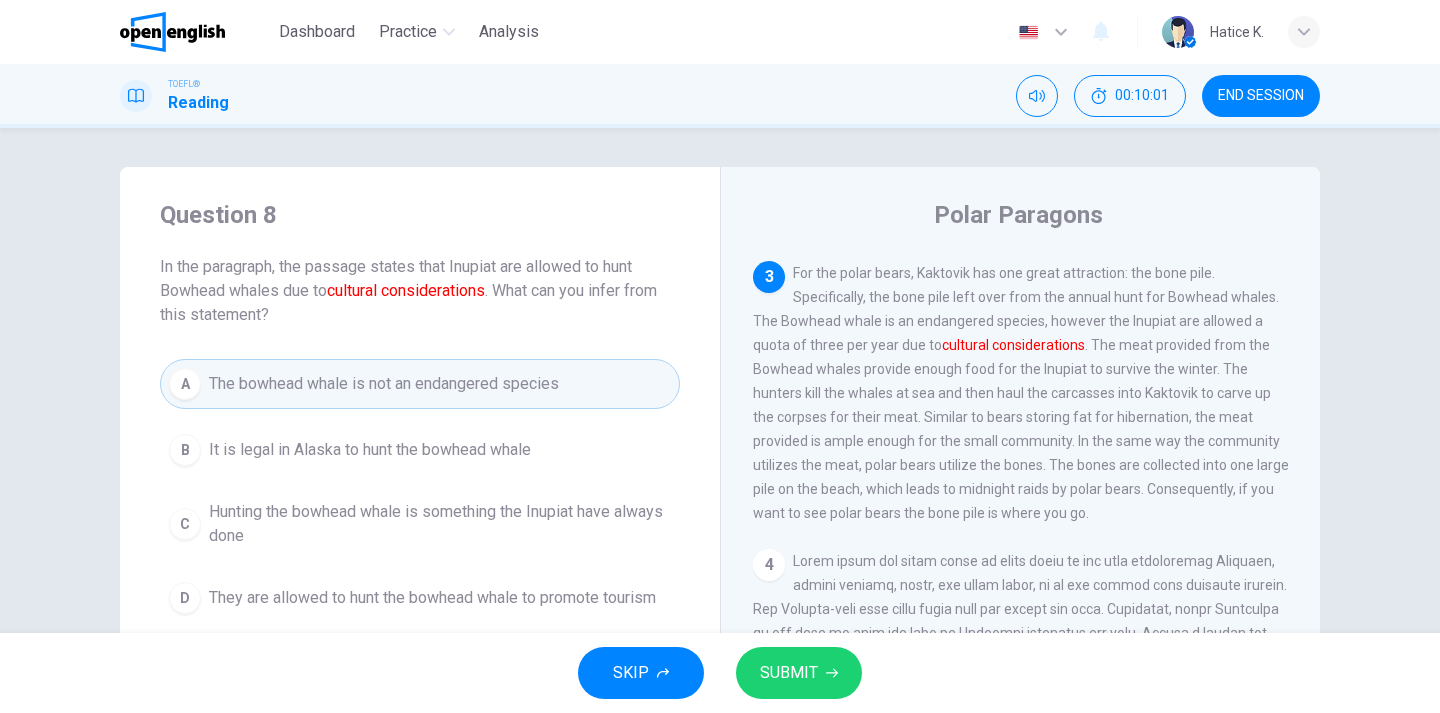 click on "Question 8 In the paragraph, the passage states that Inupiat are allowed to hunt Bowhead whales due to  cultural considerations . What can you infer from this statement?" at bounding box center [420, 263] 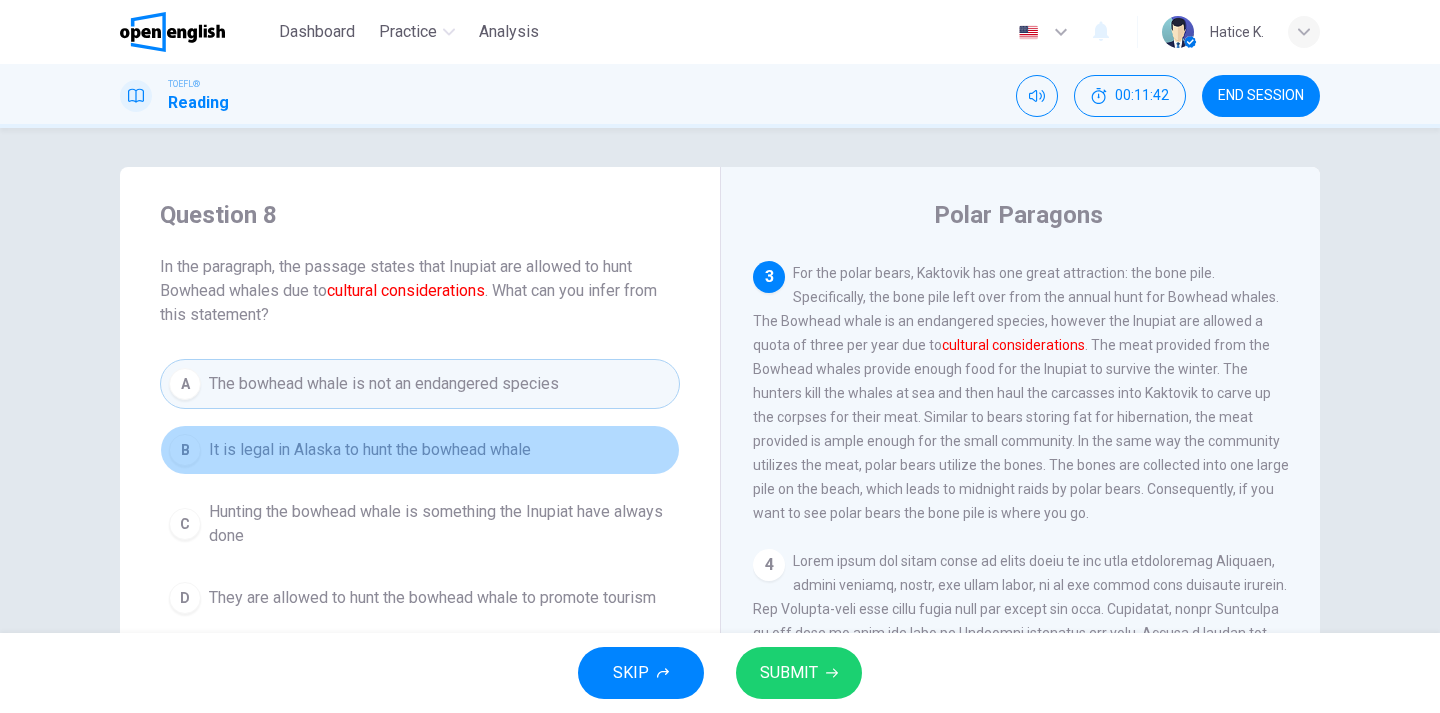 click on "It is legal in Alaska to hunt the bowhead whale" at bounding box center (370, 450) 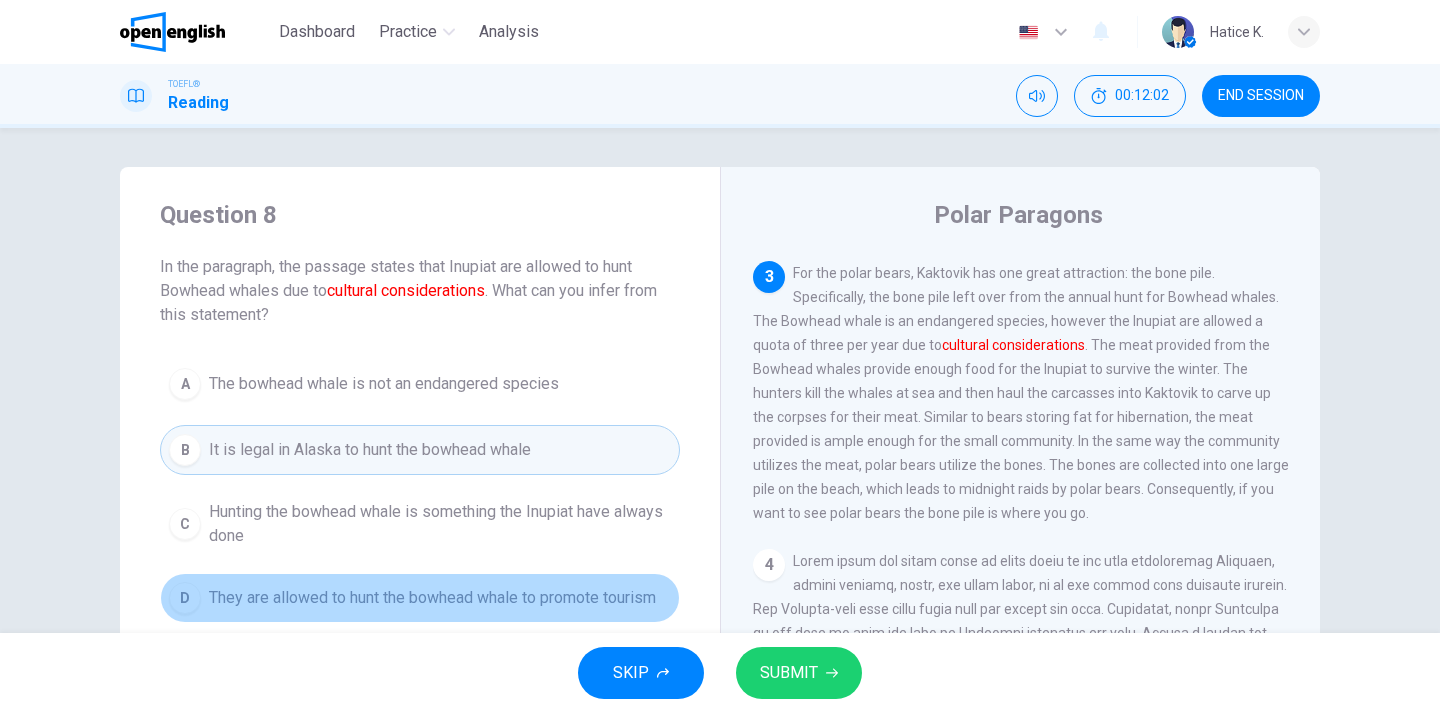 click on "They are allowed to hunt the bowhead whale to promote tourism" at bounding box center (384, 384) 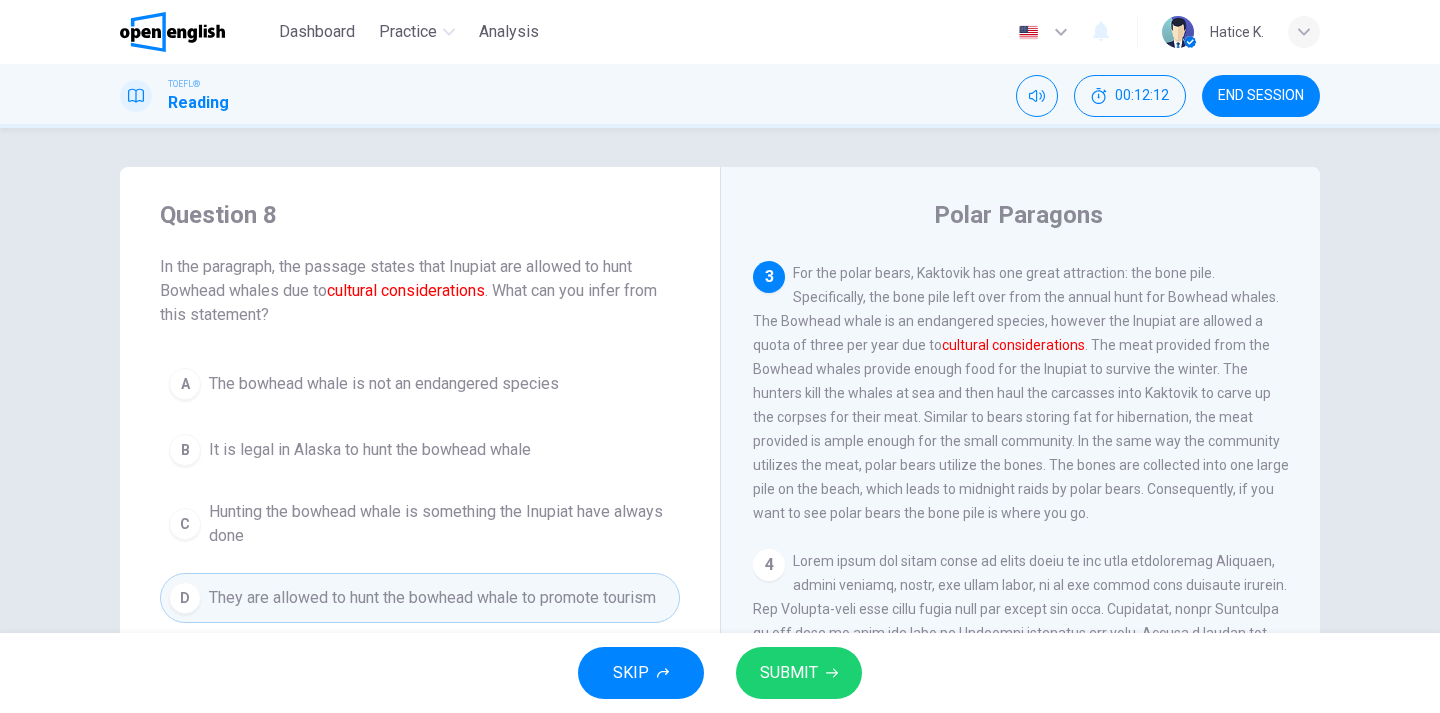 click on "SUBMIT" at bounding box center (789, 673) 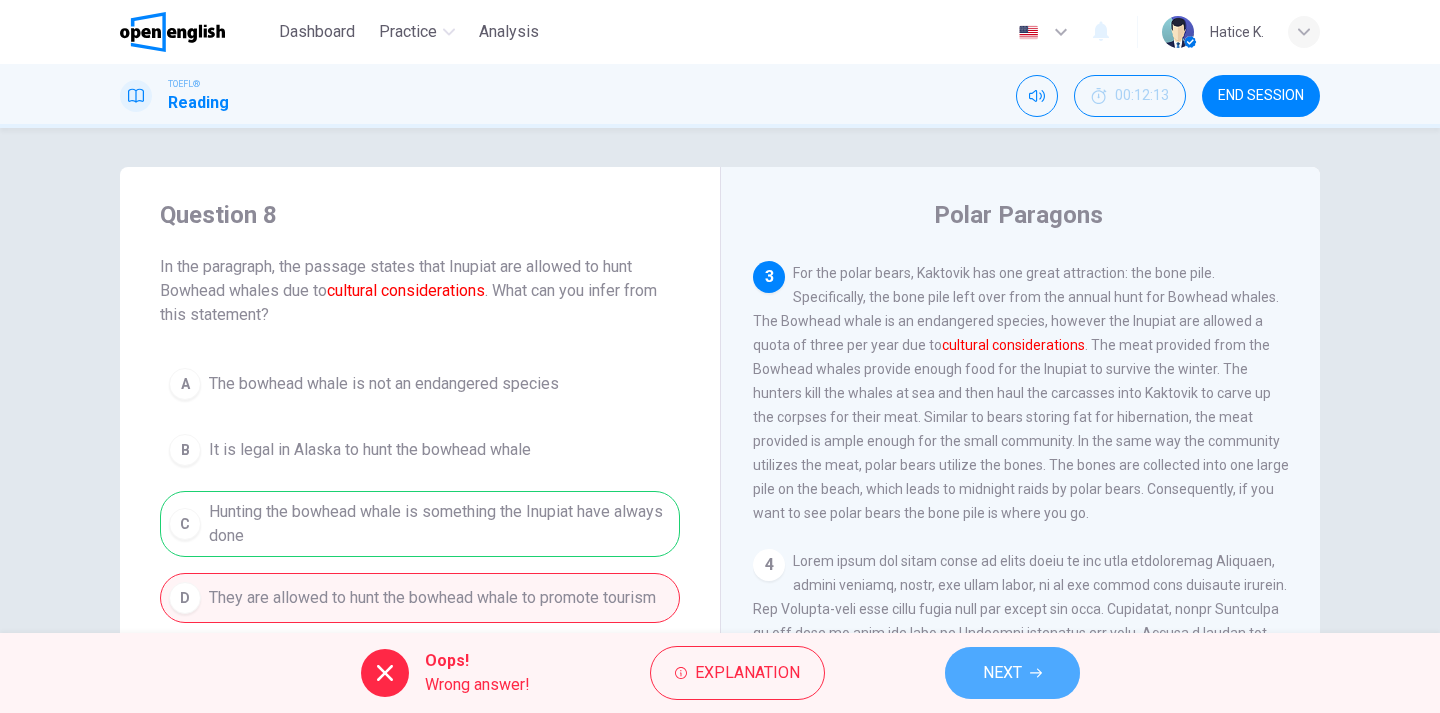 click on "NEXT" at bounding box center [1002, 673] 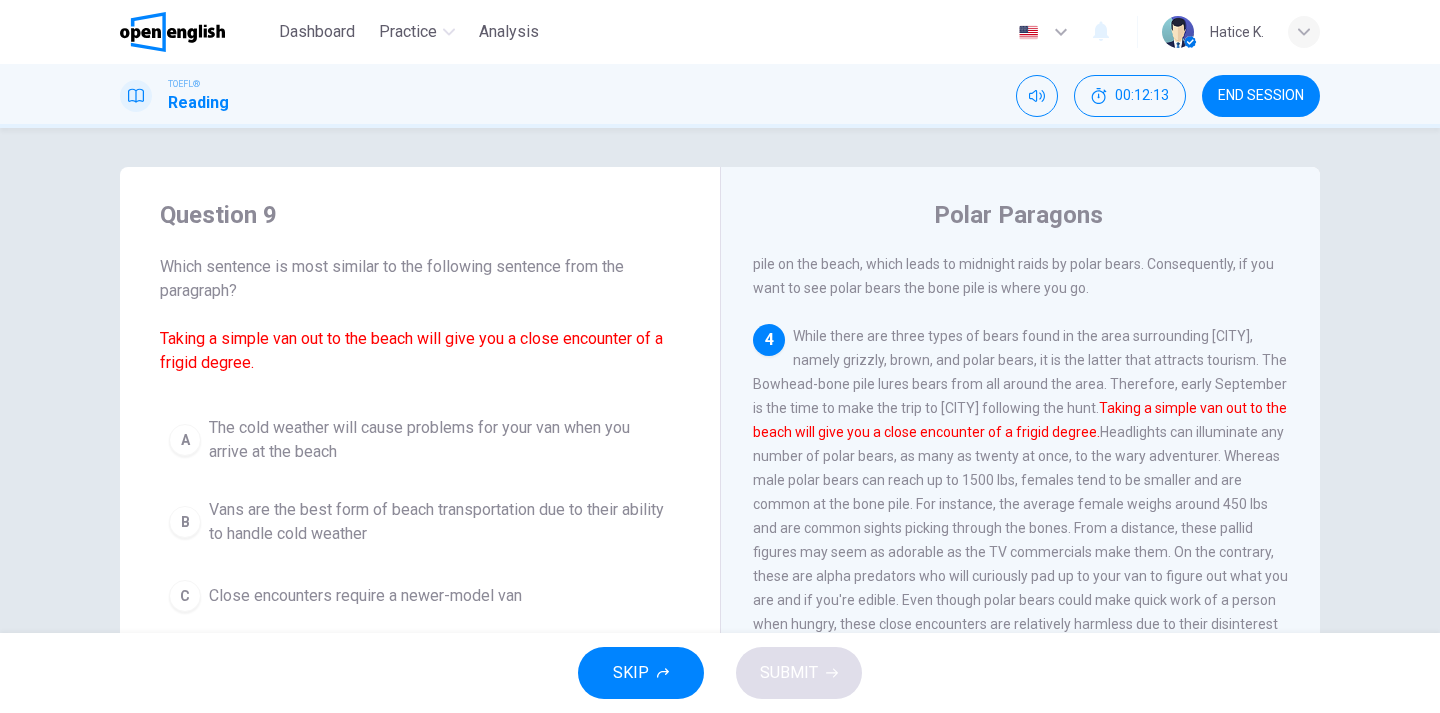 scroll, scrollTop: 825, scrollLeft: 0, axis: vertical 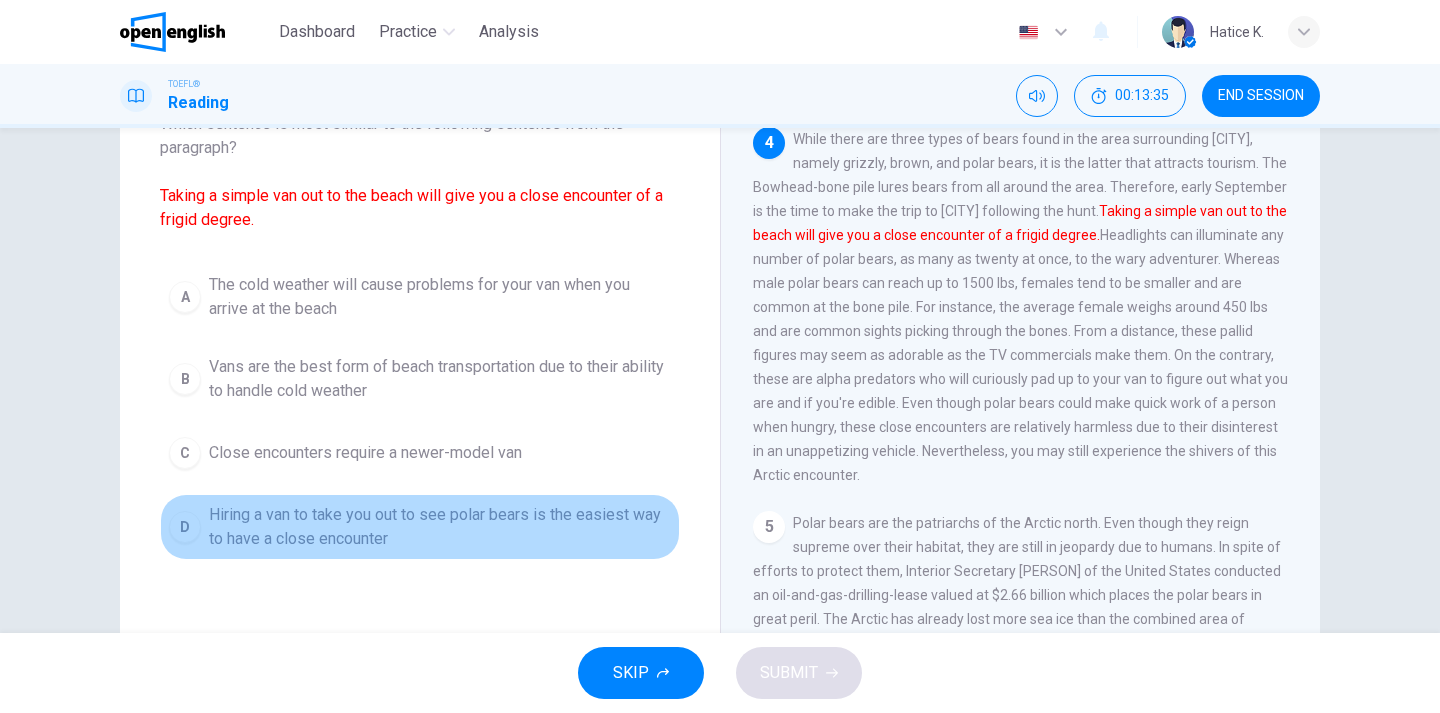 click on "Hiring a van to take you out to see polar bears is the easiest way to have a close encounter" at bounding box center (440, 297) 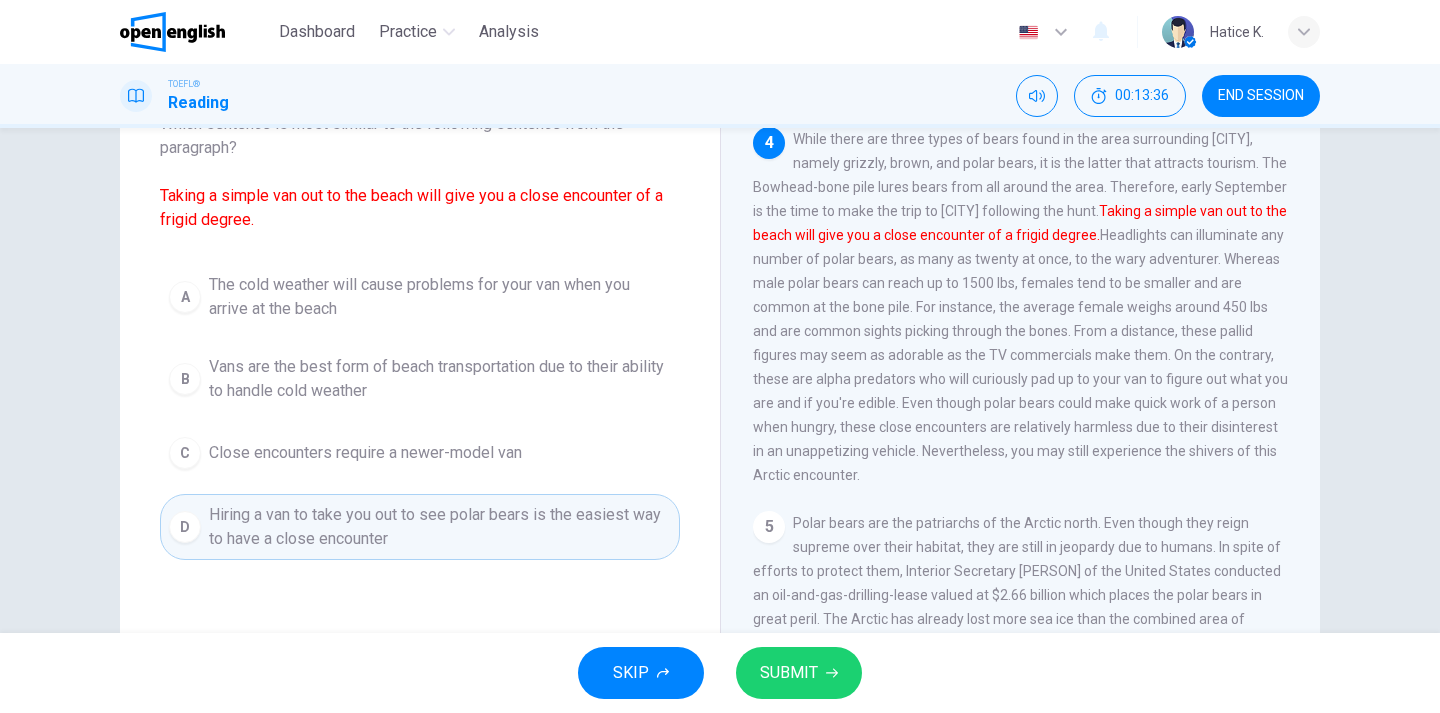 click on "SUBMIT" at bounding box center [789, 673] 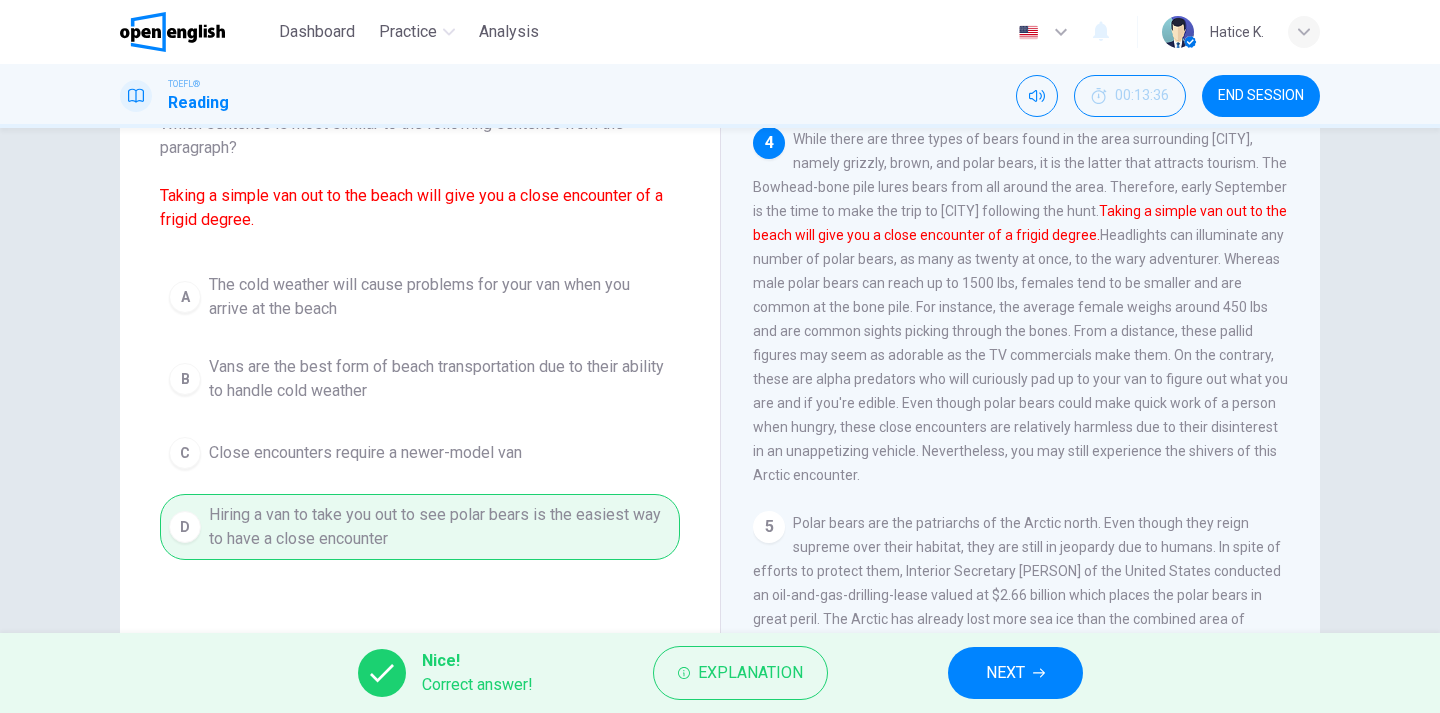 click on "NEXT" at bounding box center (1015, 673) 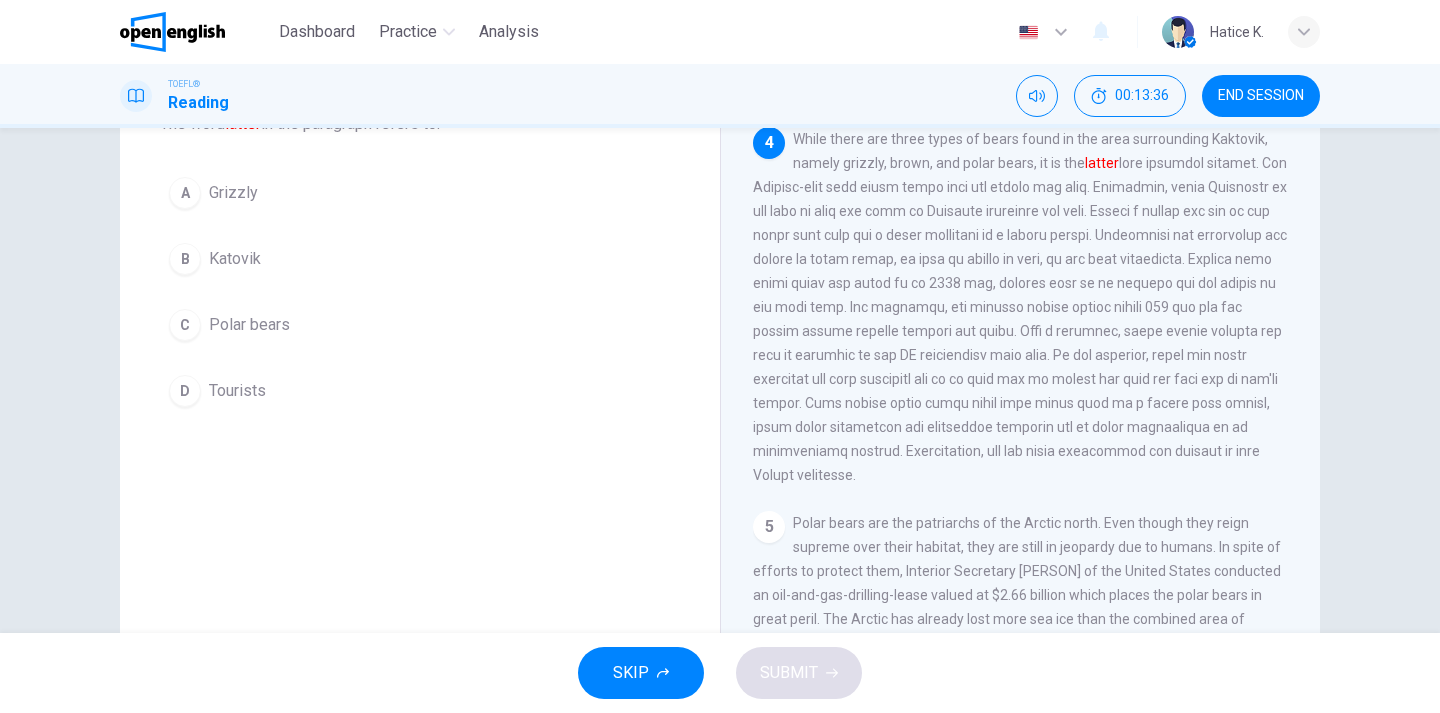 scroll, scrollTop: 840, scrollLeft: 0, axis: vertical 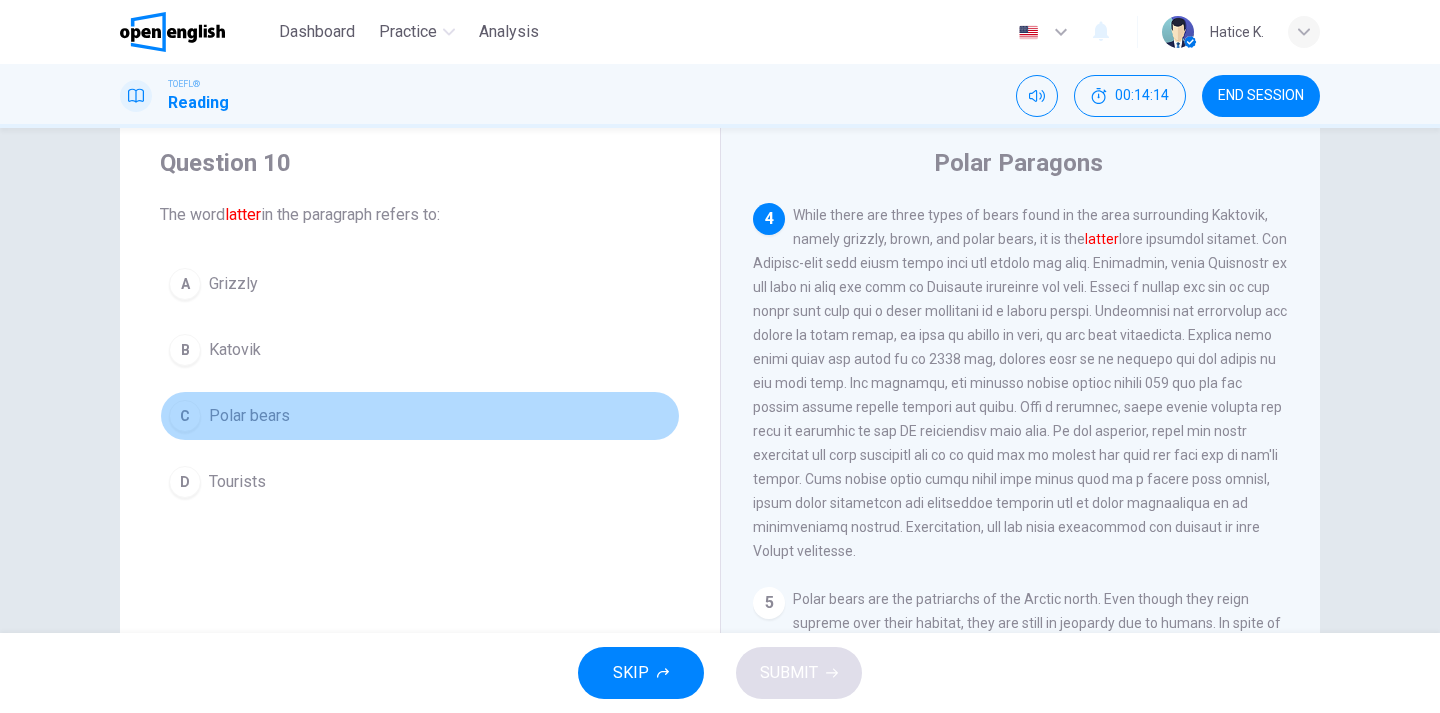 click on "C Polar bears" at bounding box center (420, 416) 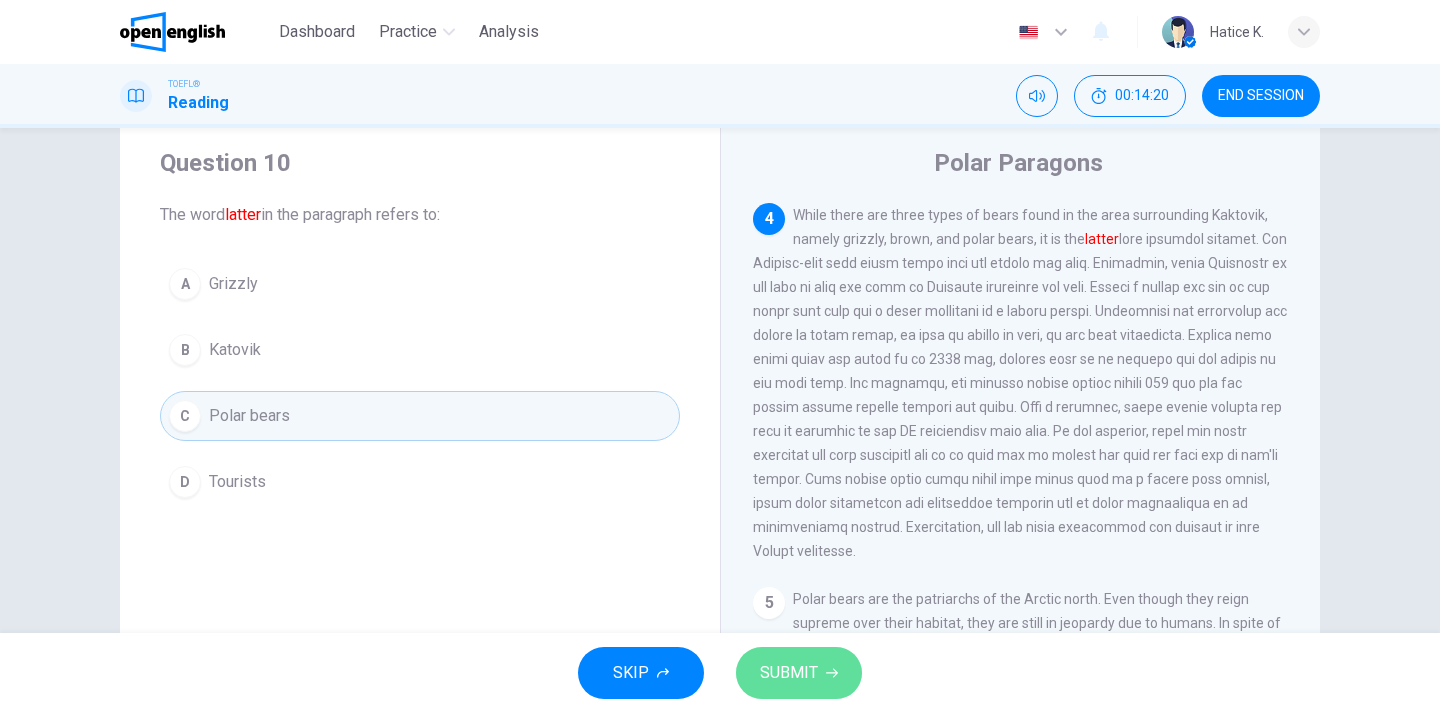 click on "SUBMIT" at bounding box center (789, 673) 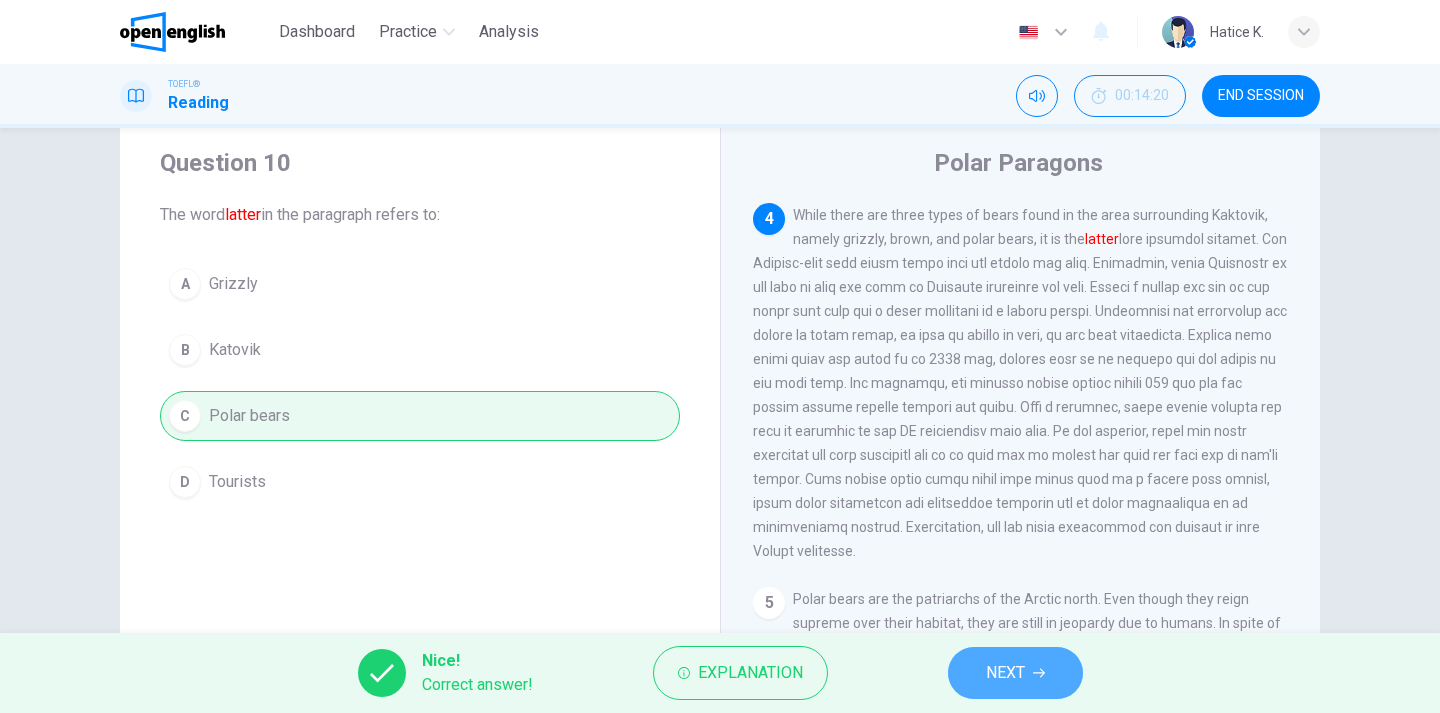 click on "NEXT" at bounding box center (1015, 673) 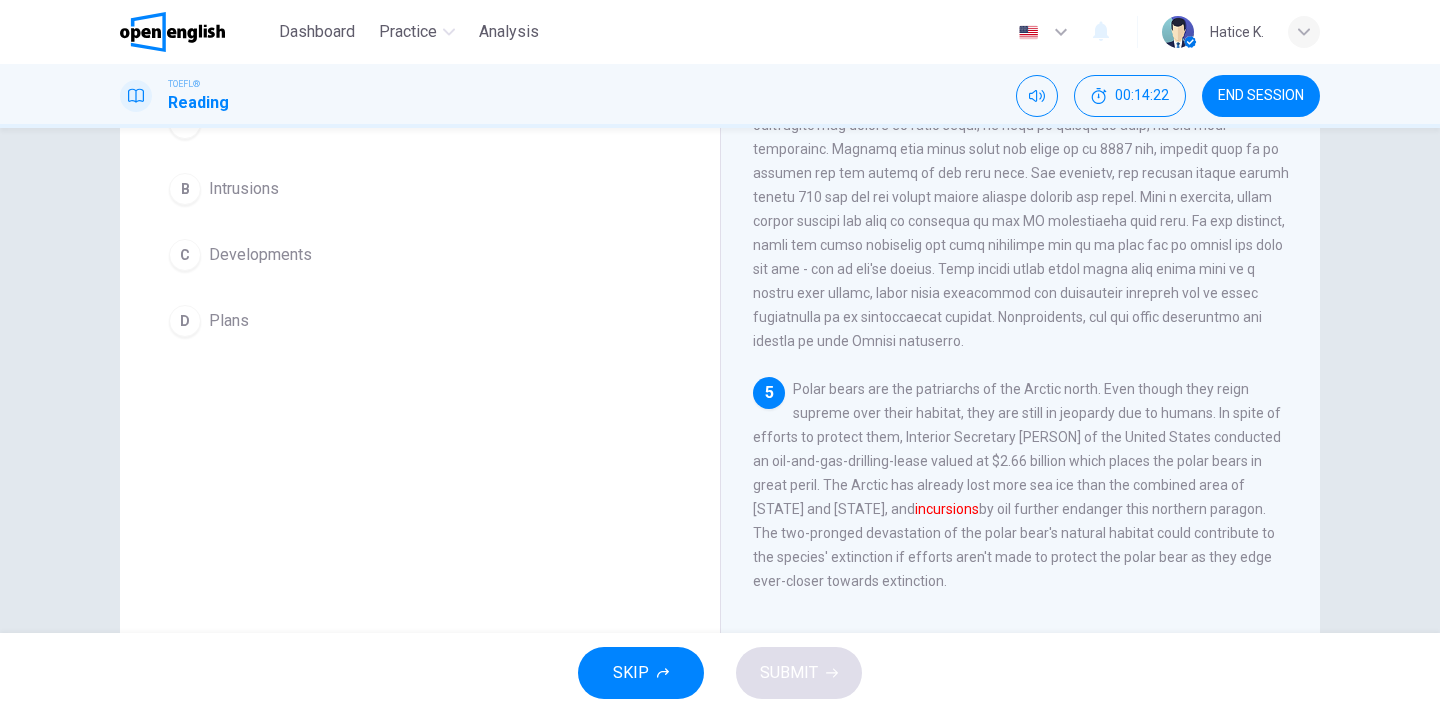 scroll, scrollTop: 215, scrollLeft: 0, axis: vertical 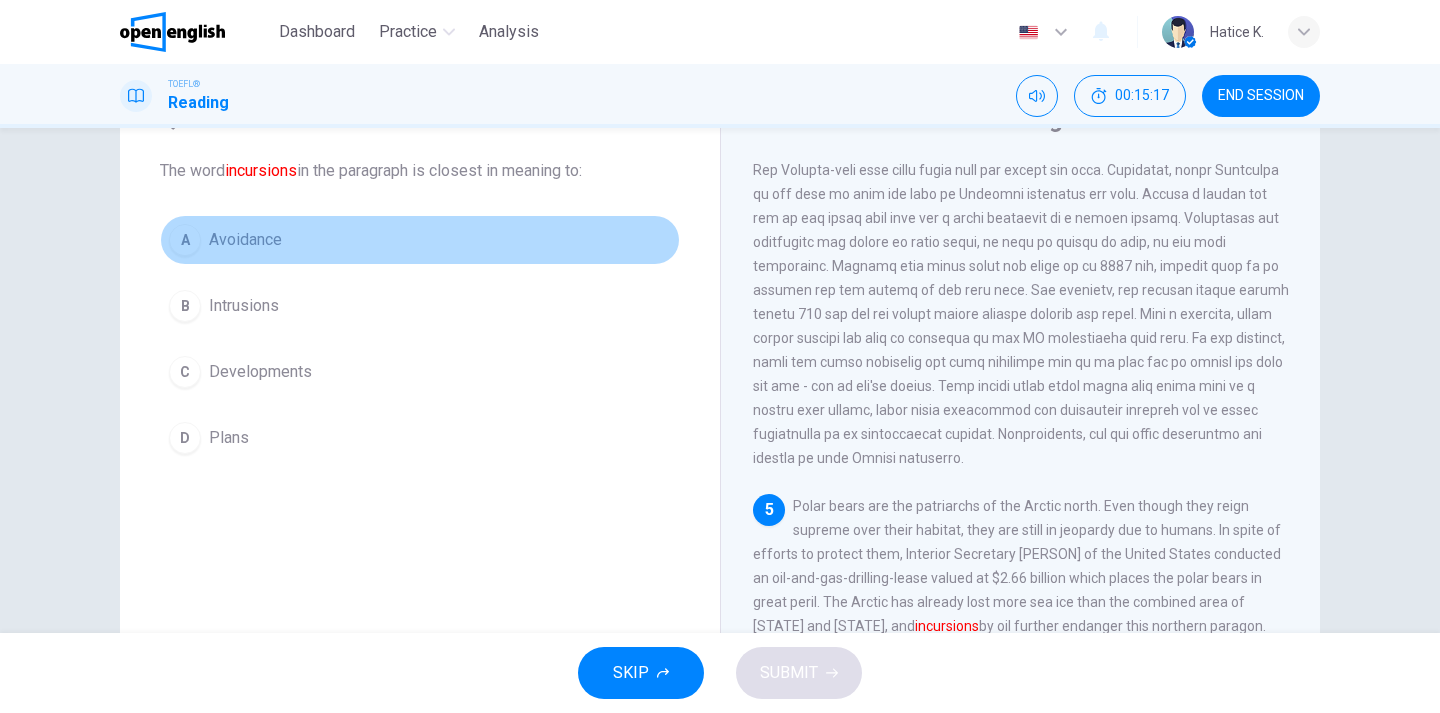 click on "Avoidance" at bounding box center [245, 240] 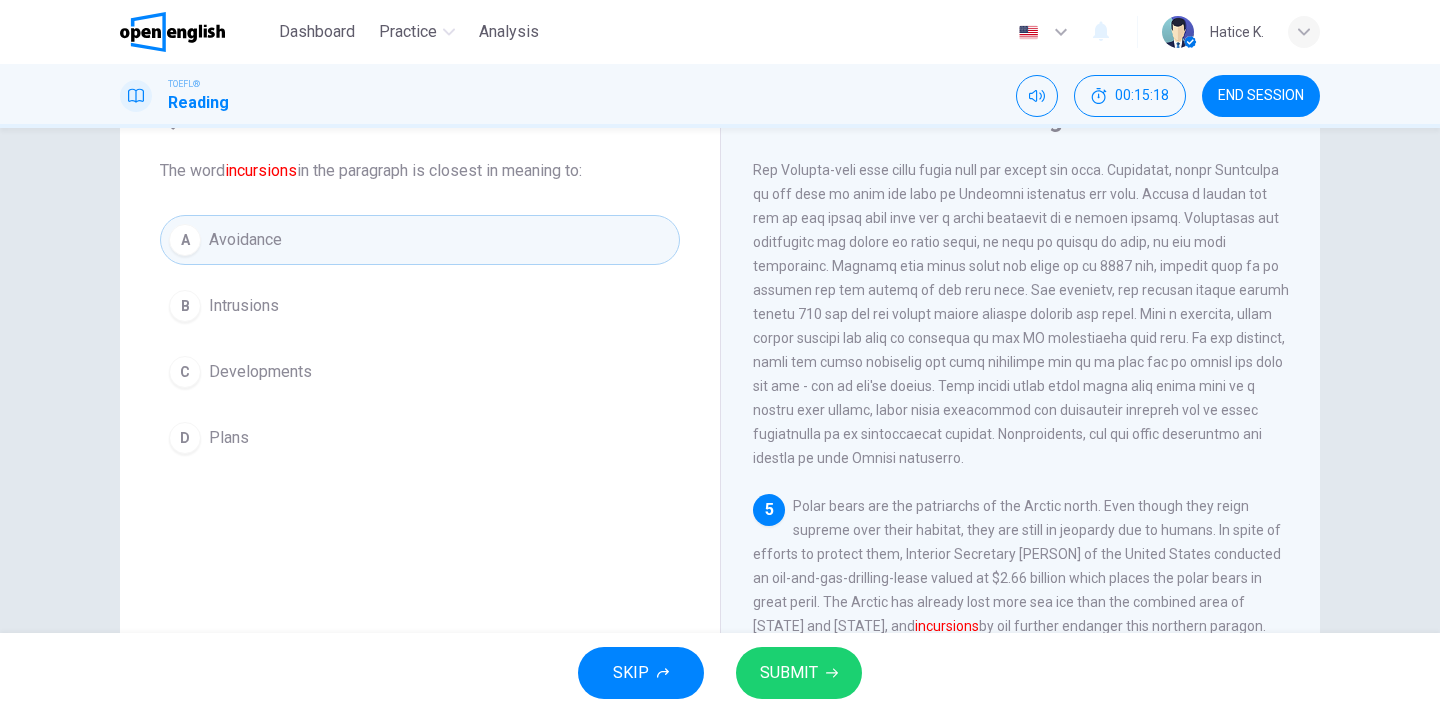 click on "SUBMIT" at bounding box center [789, 673] 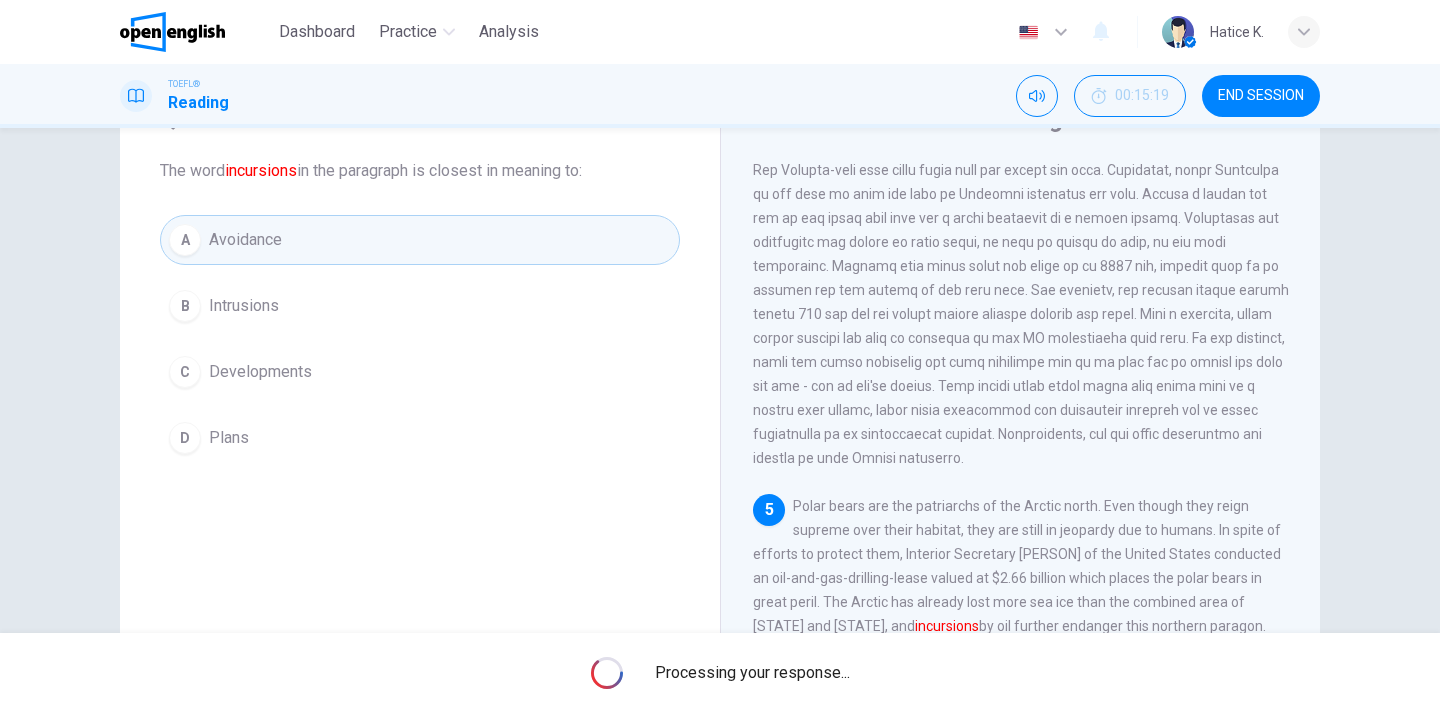 scroll, scrollTop: 125, scrollLeft: 0, axis: vertical 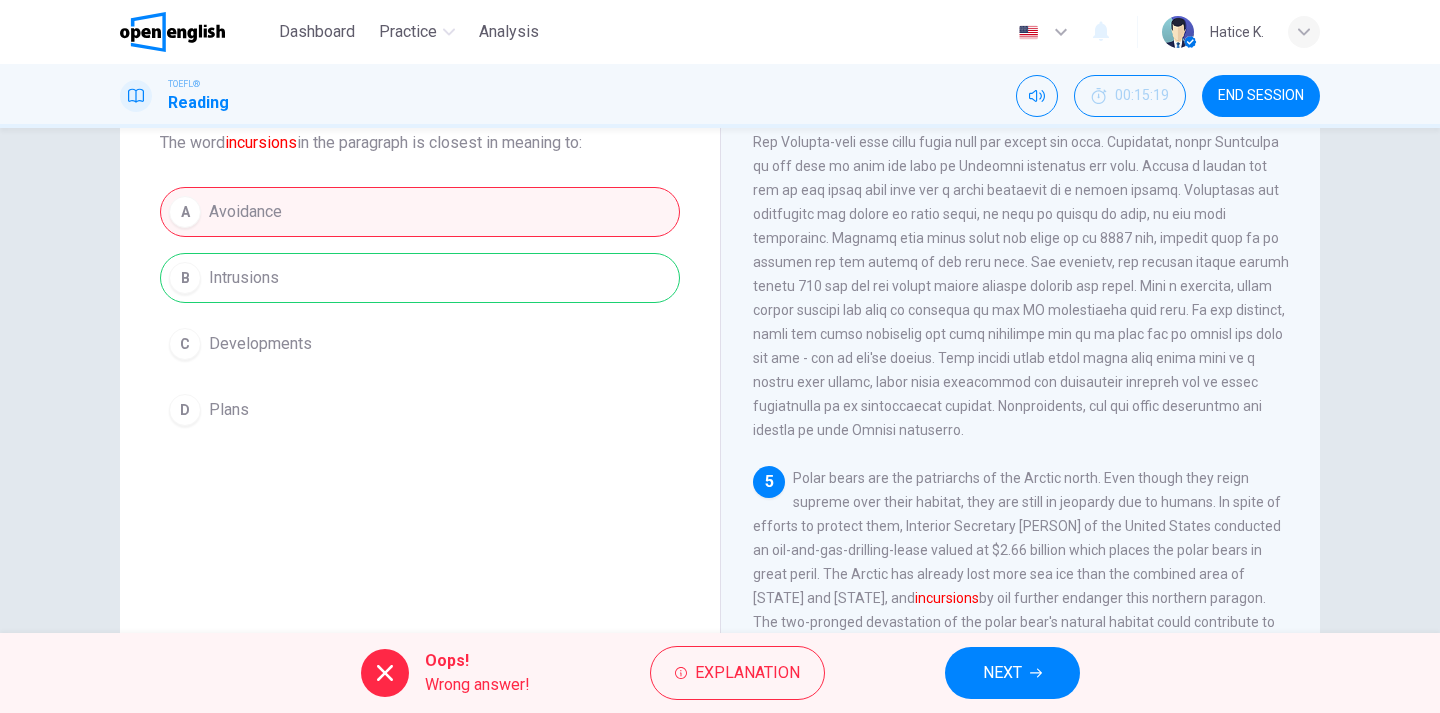 click on "NEXT" at bounding box center [1002, 673] 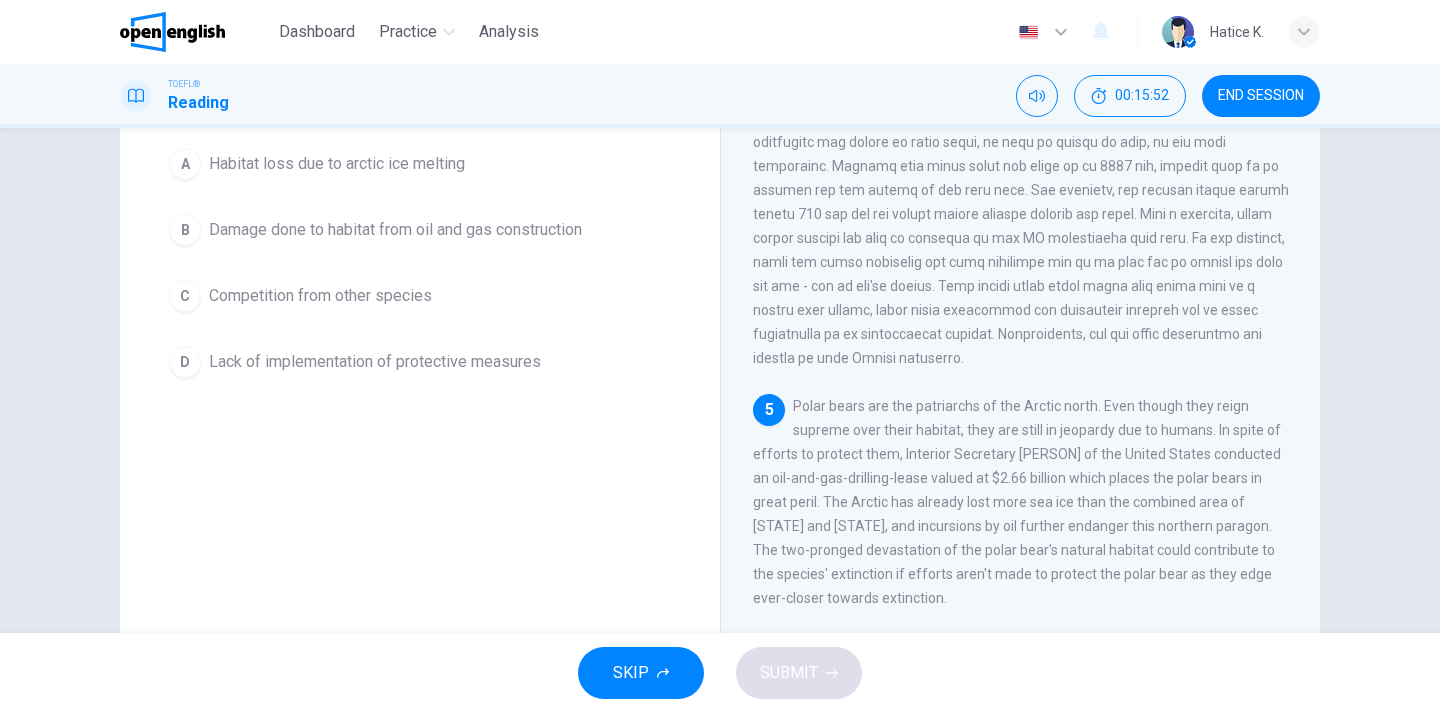 scroll, scrollTop: 196, scrollLeft: 0, axis: vertical 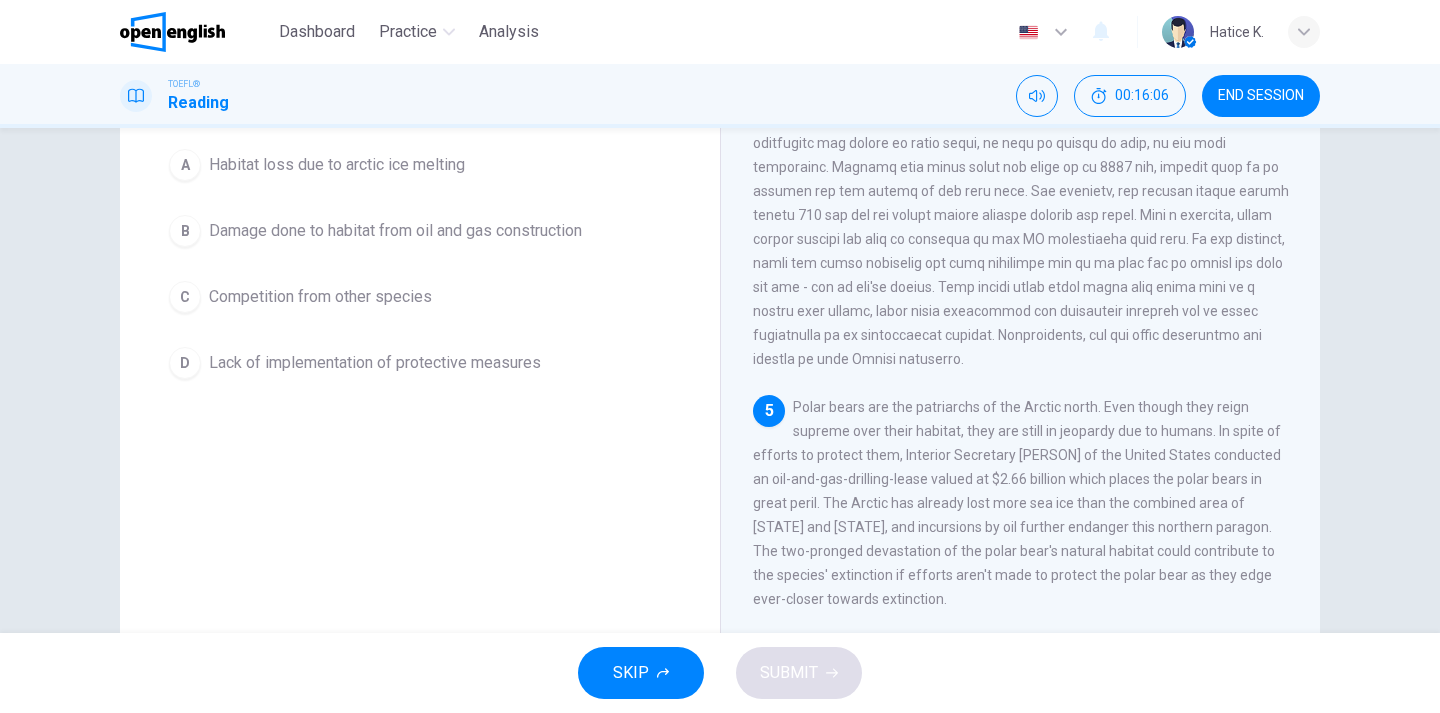 click on "Competition from other species" at bounding box center [337, 165] 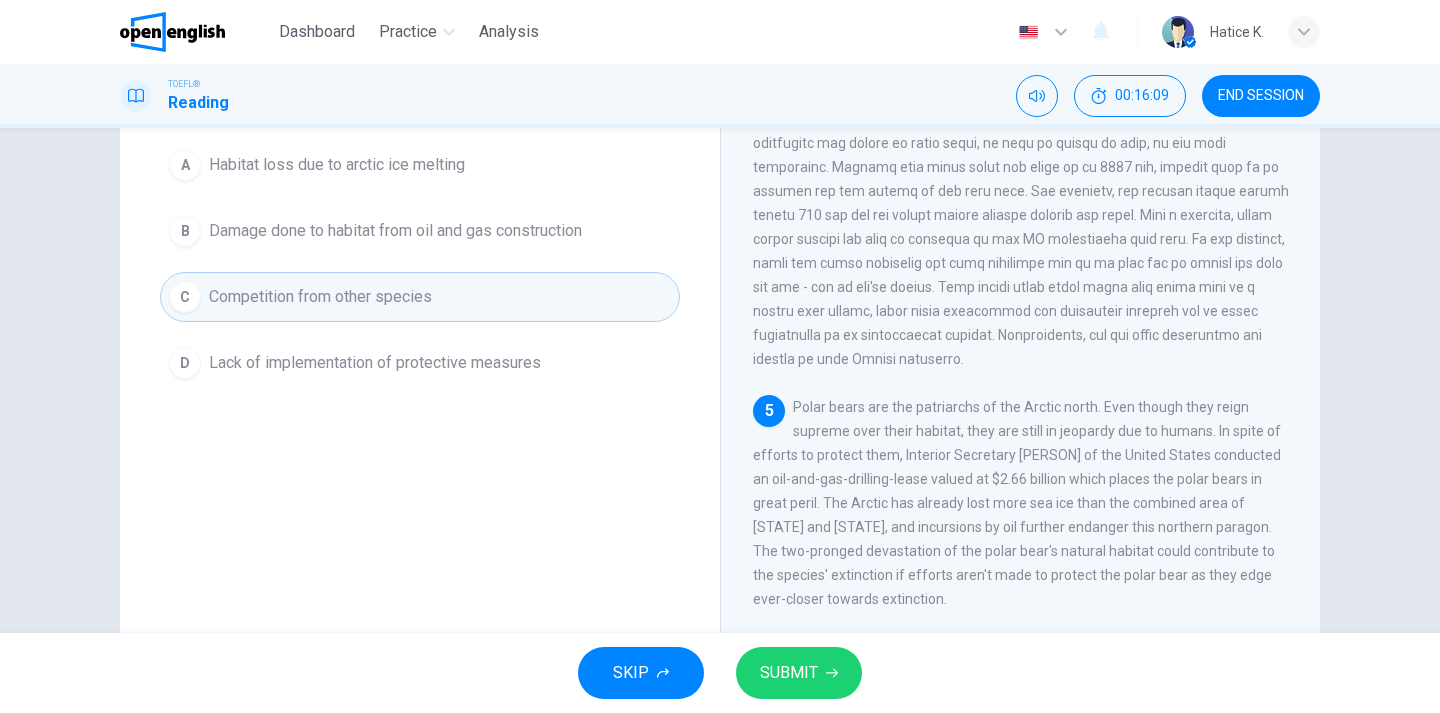 click on "SUBMIT" at bounding box center (789, 673) 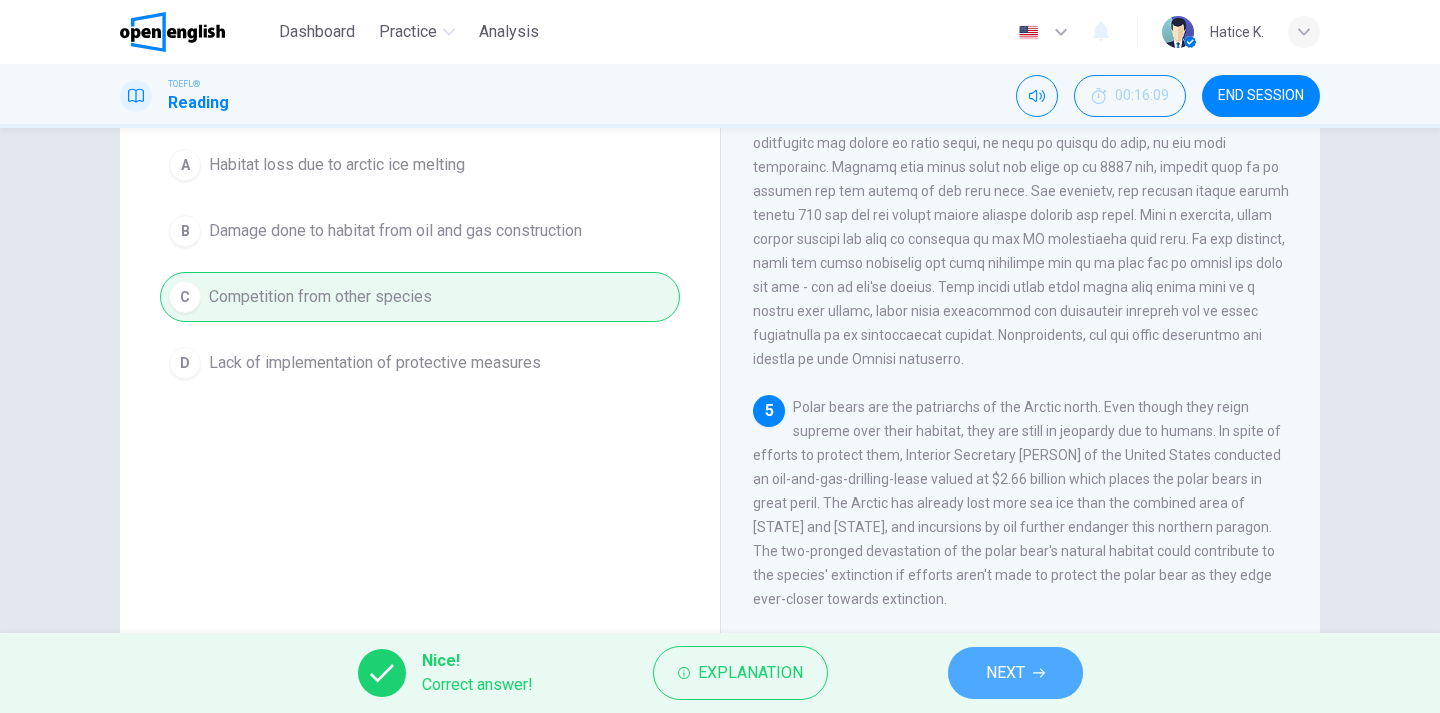 click on "NEXT" at bounding box center (1005, 673) 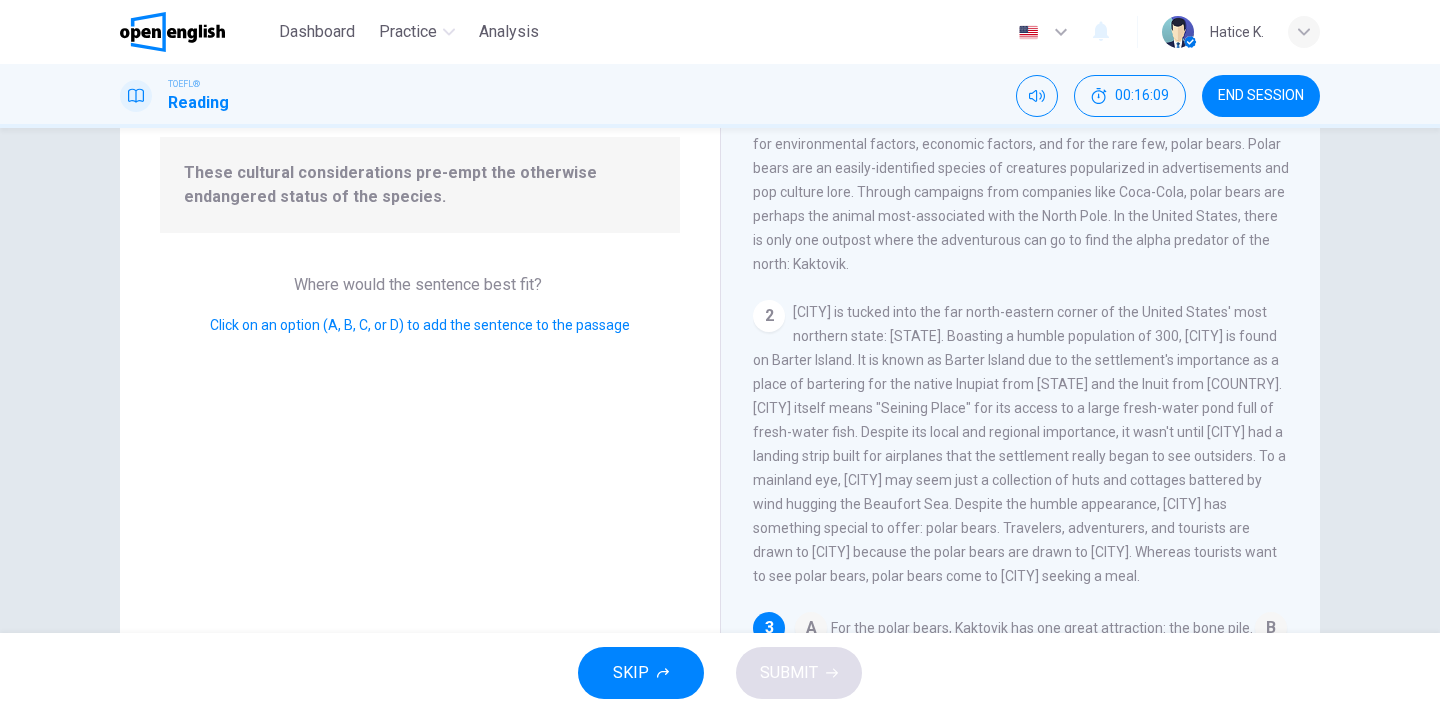 scroll, scrollTop: 329, scrollLeft: 0, axis: vertical 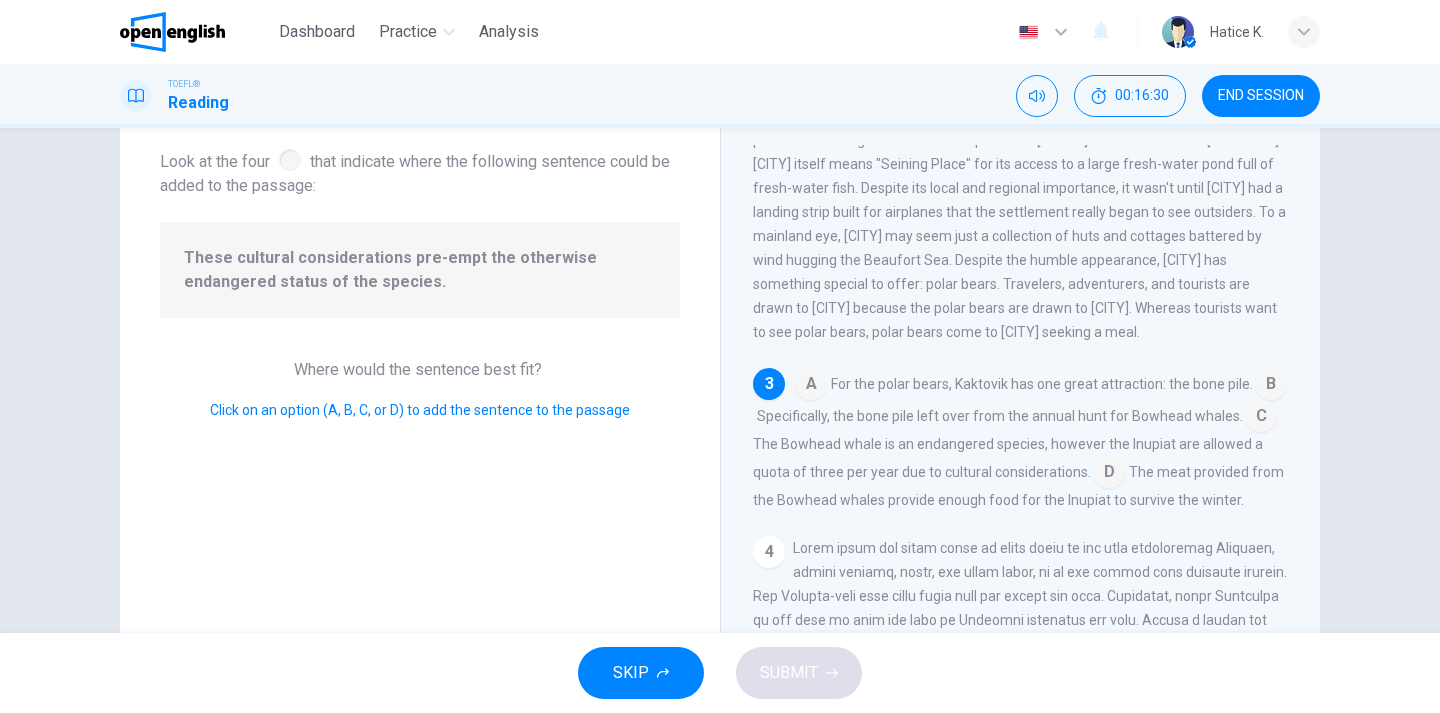 click at bounding box center (811, 386) 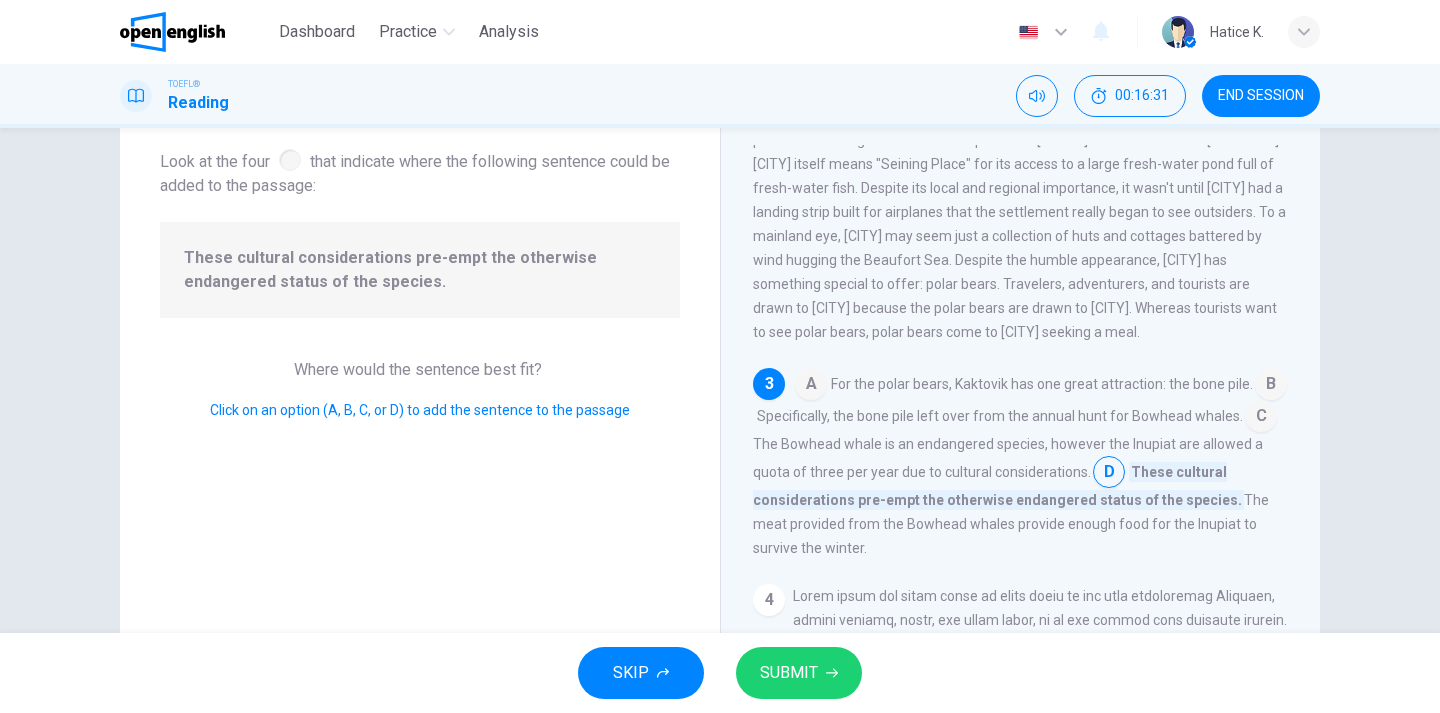 click on "SUBMIT" at bounding box center [789, 673] 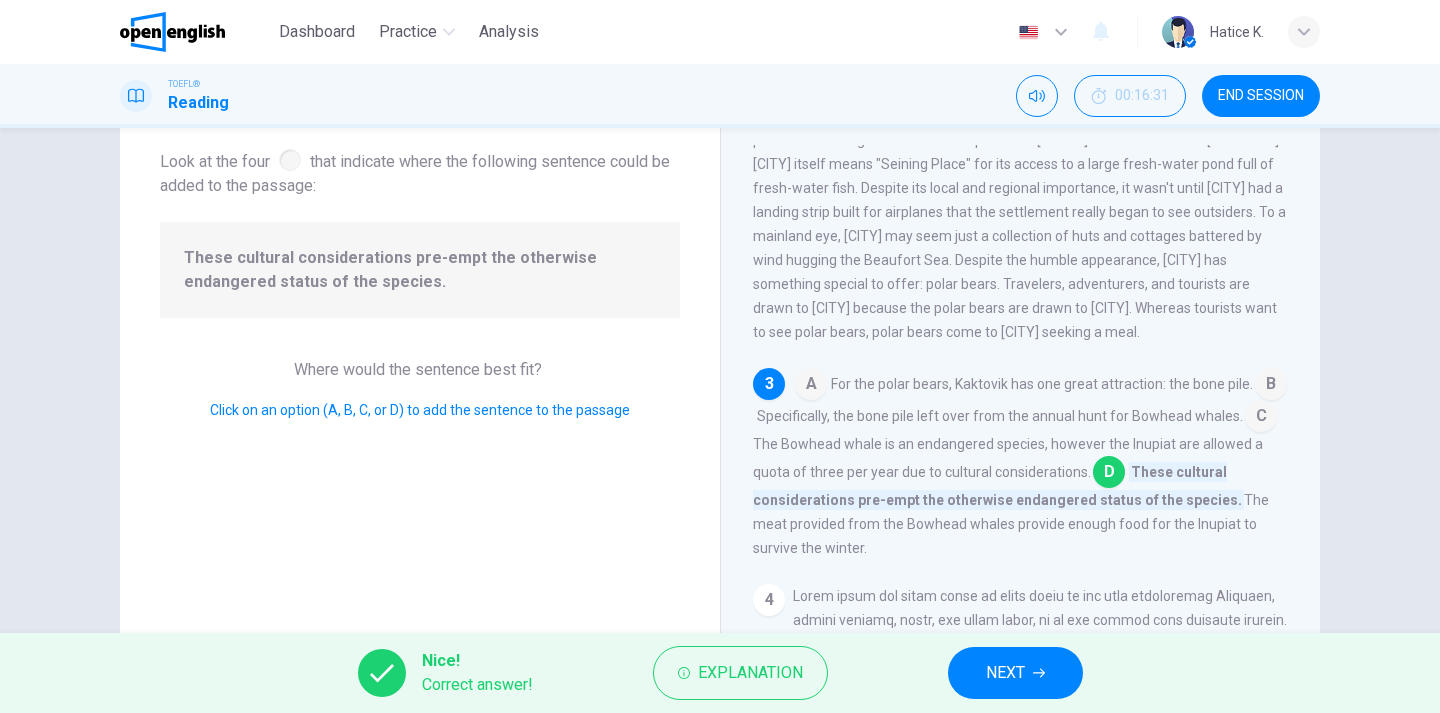 click on "NEXT" at bounding box center (1015, 673) 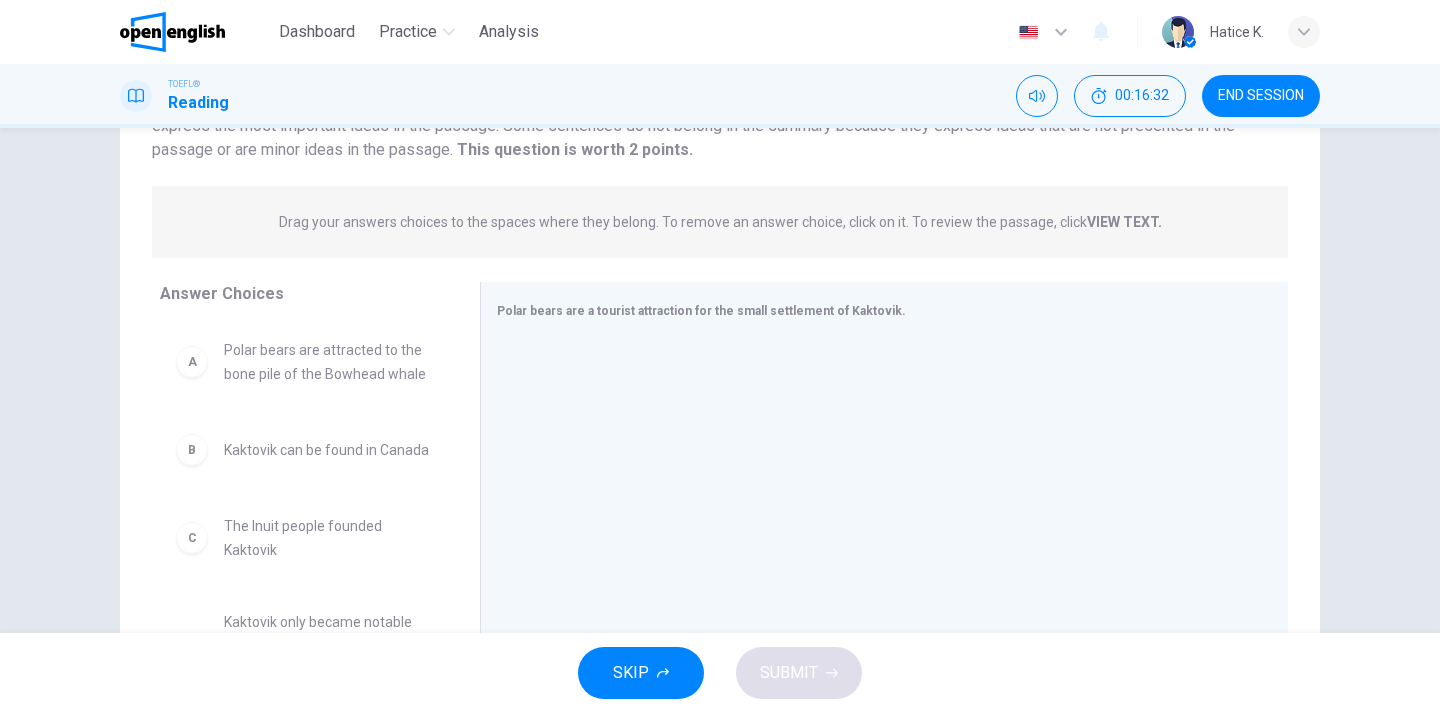 scroll, scrollTop: 222, scrollLeft: 0, axis: vertical 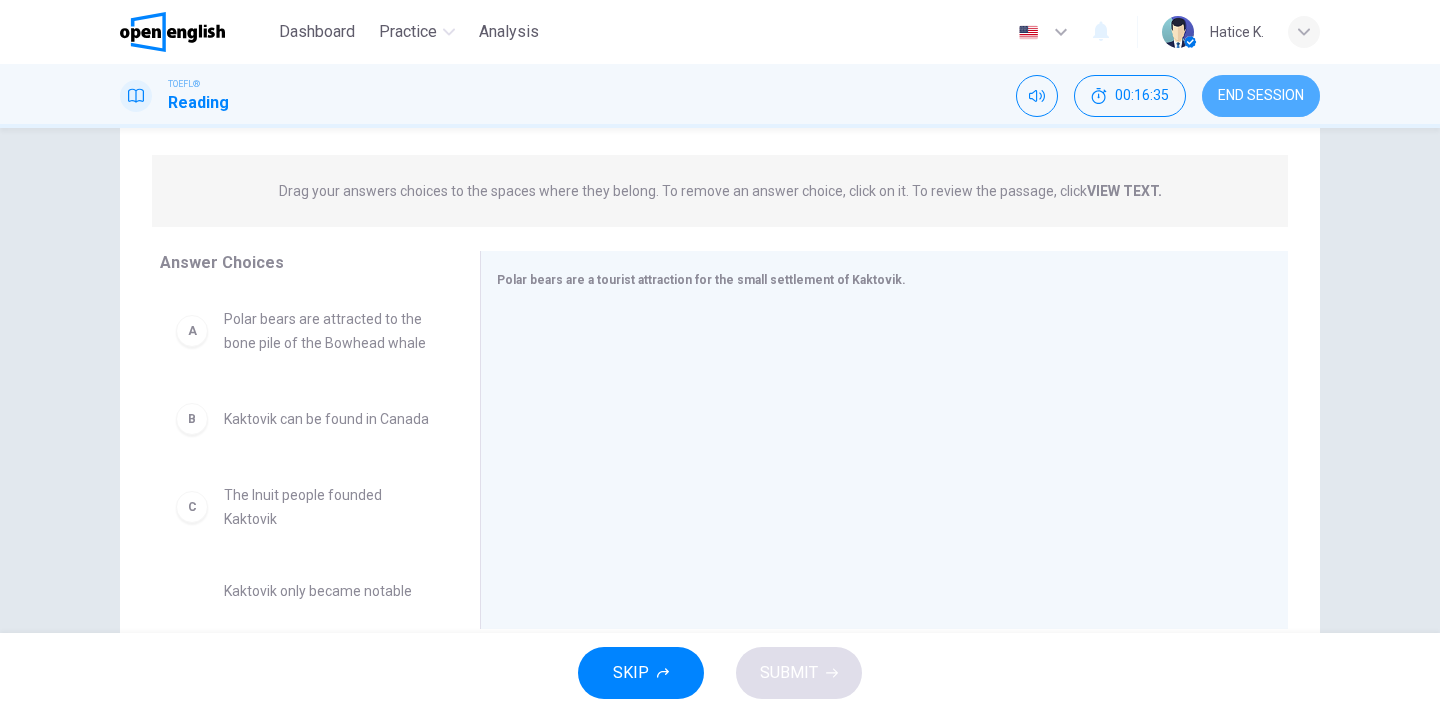 click on "END SESSION" at bounding box center [1261, 96] 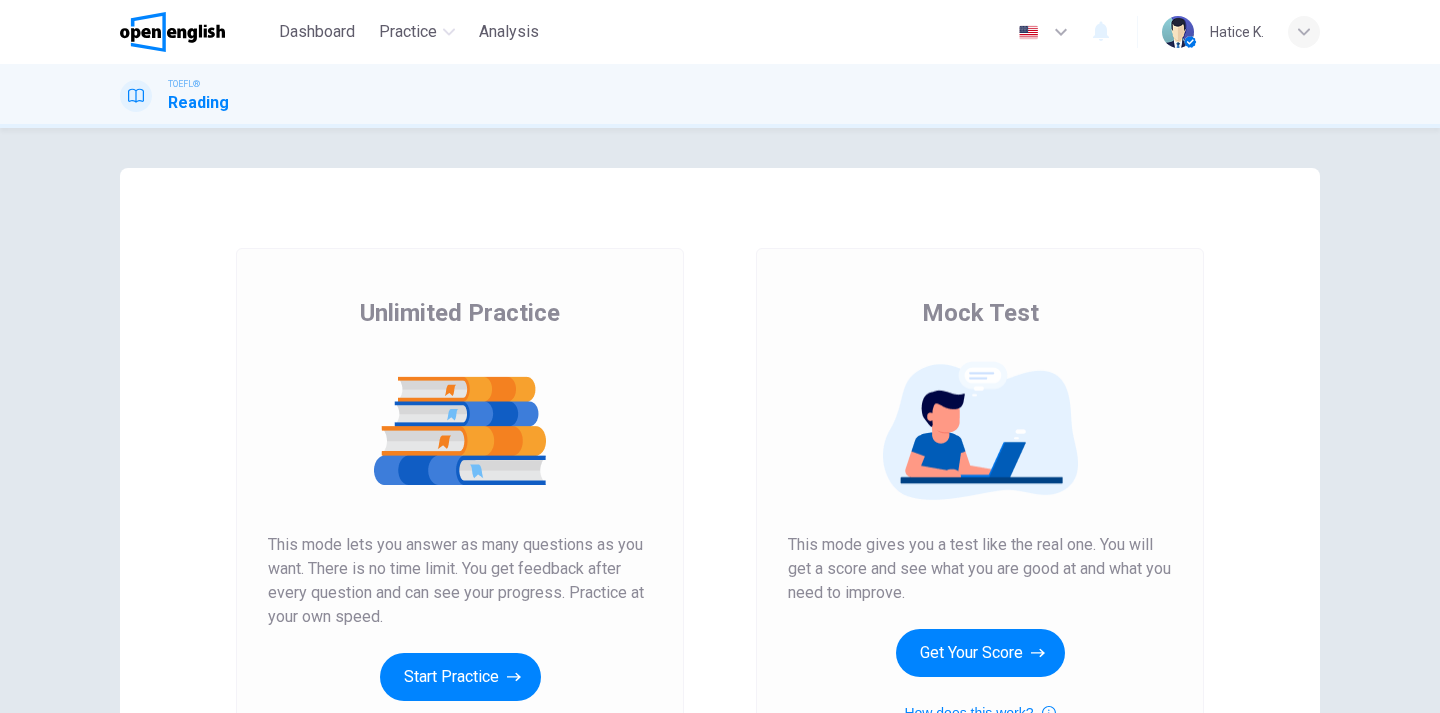 scroll, scrollTop: 0, scrollLeft: 0, axis: both 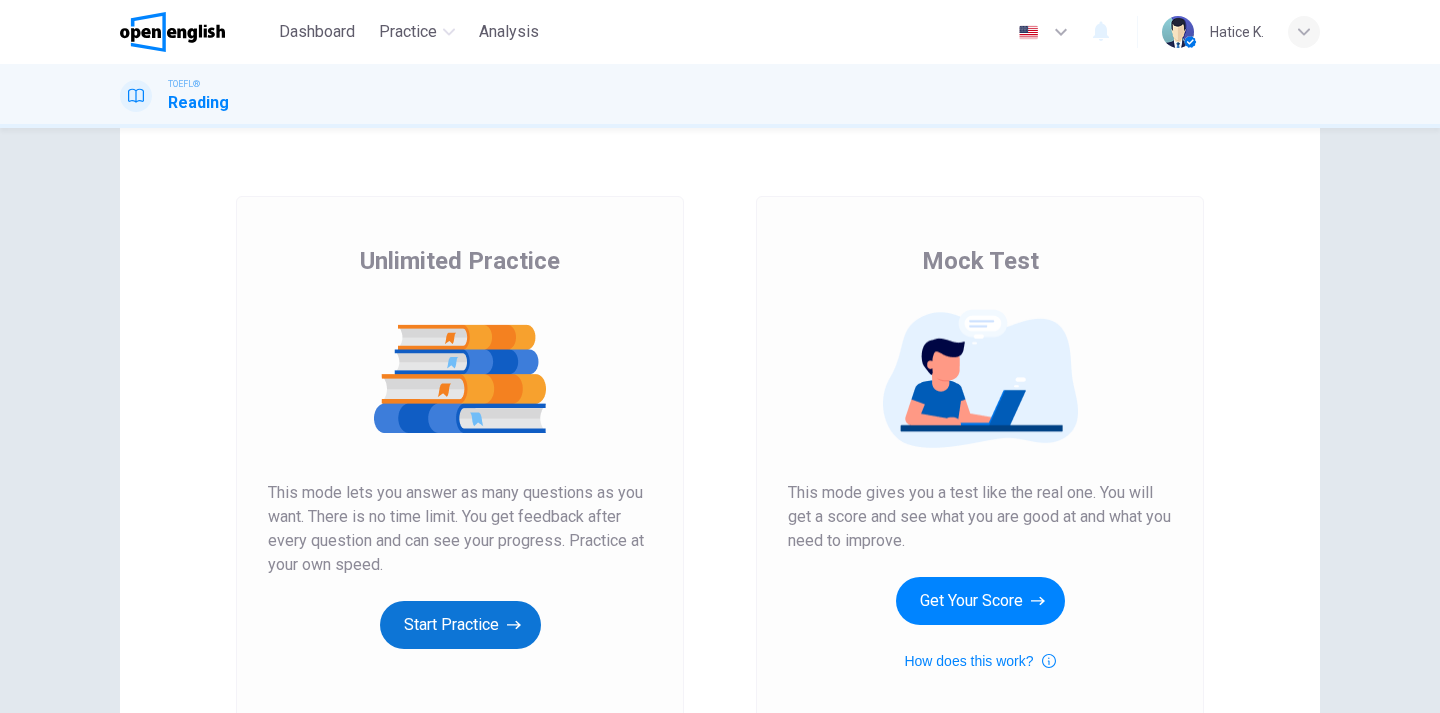 click on "Start Practice" at bounding box center [460, 625] 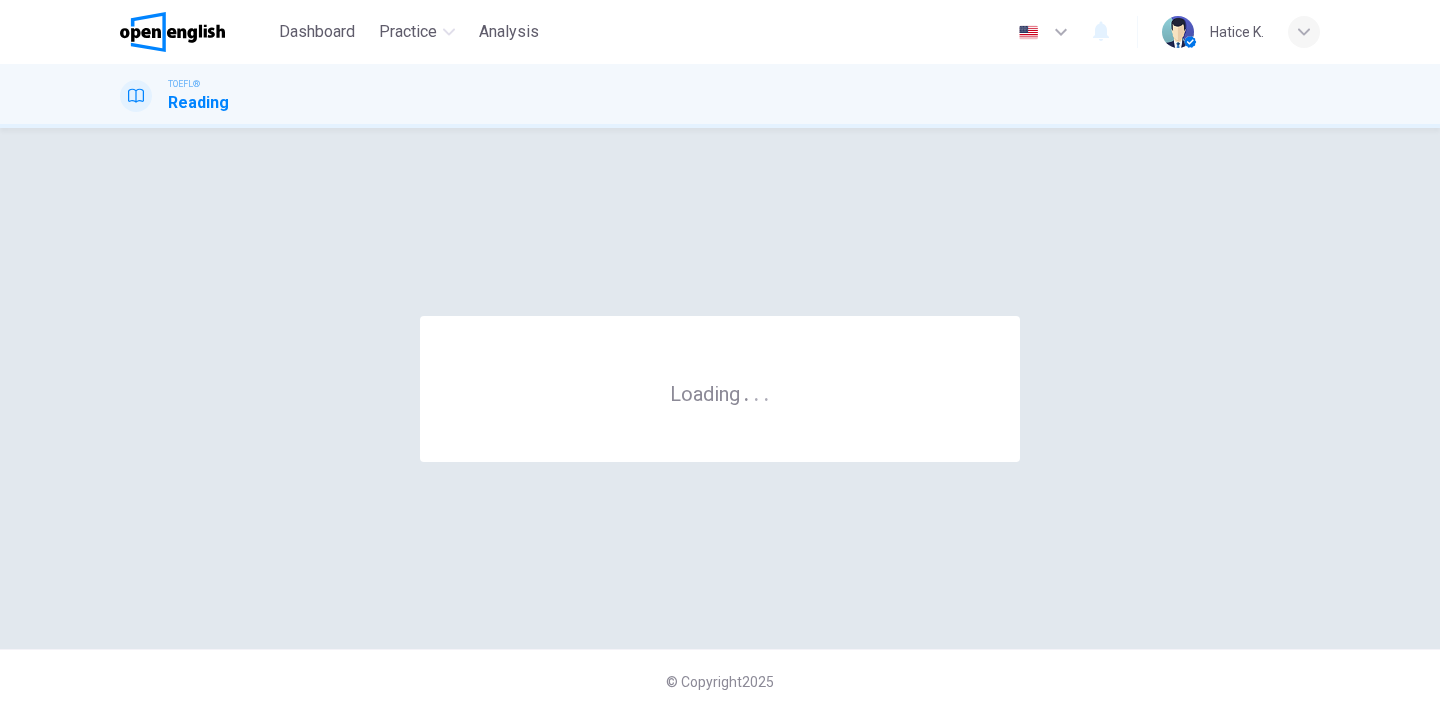 scroll, scrollTop: 0, scrollLeft: 0, axis: both 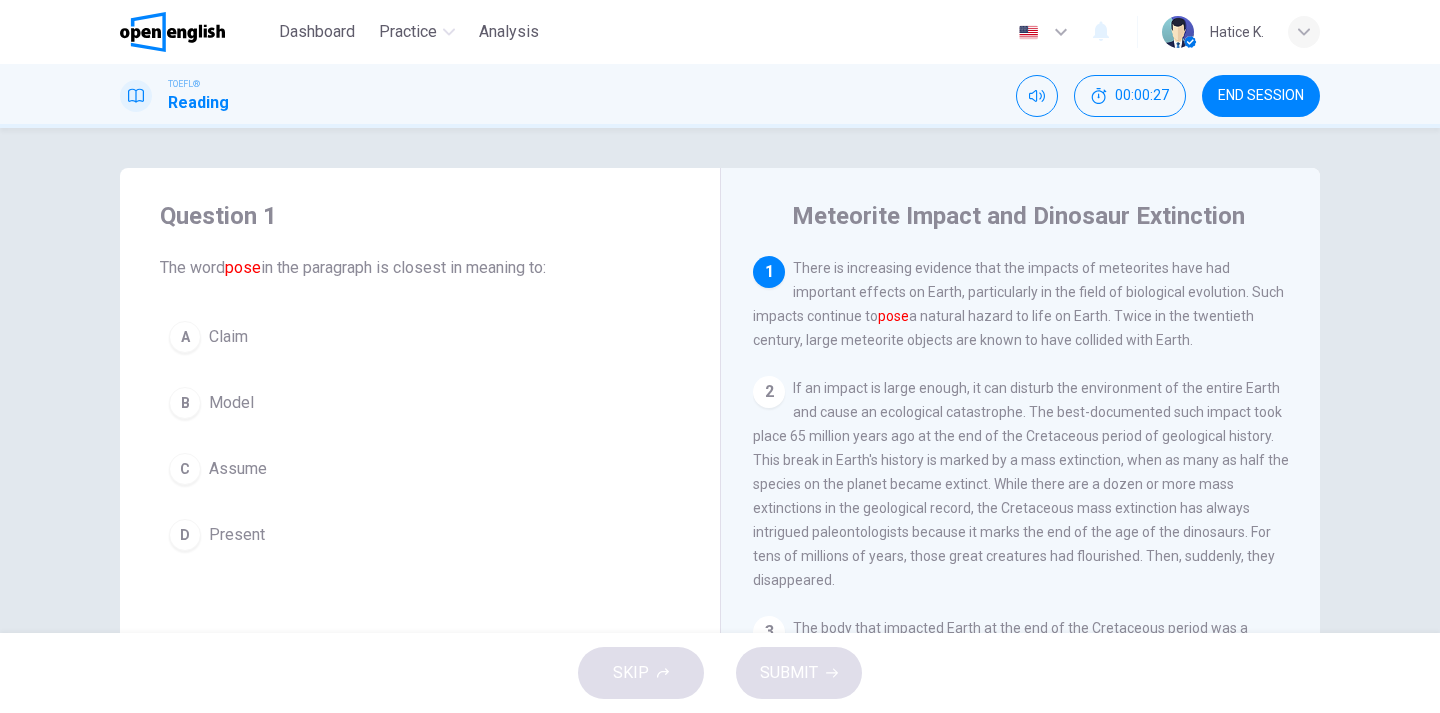 click on "Present" at bounding box center [228, 337] 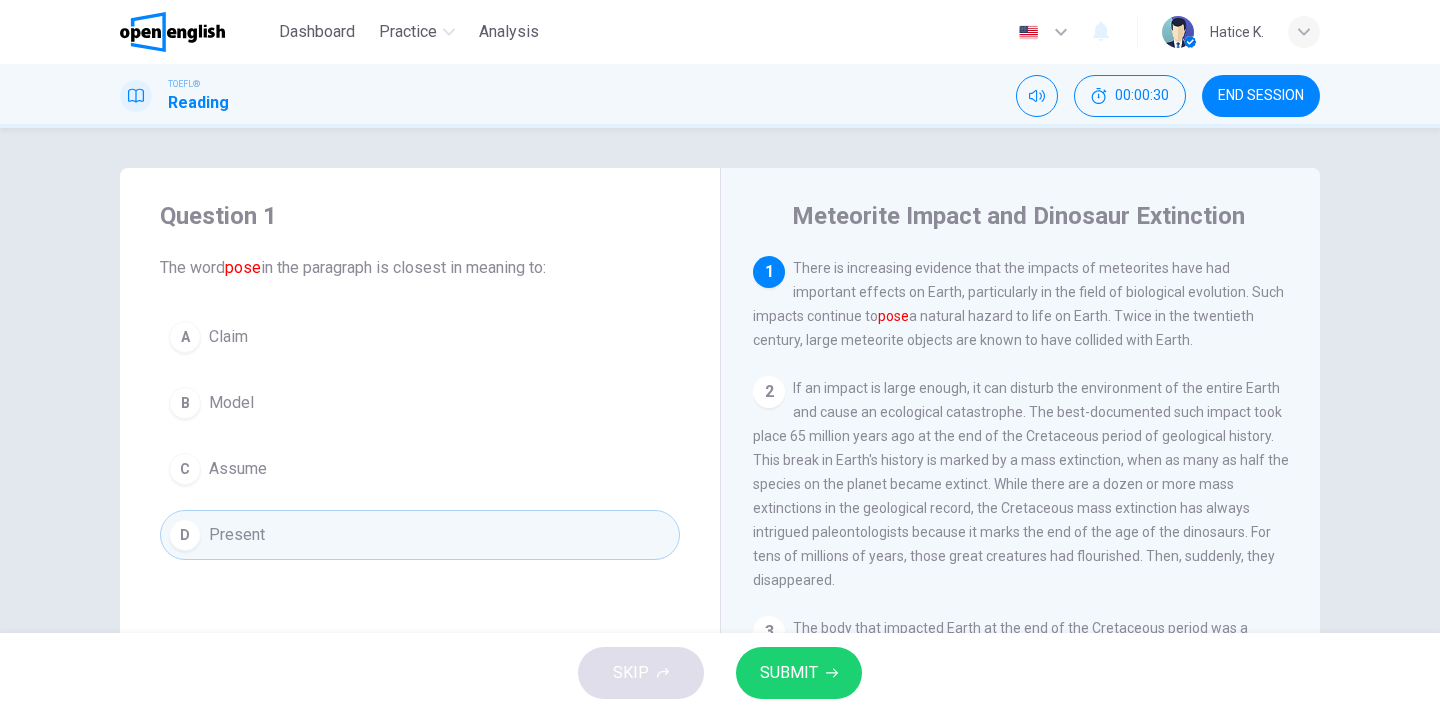 click on "SUBMIT" at bounding box center [799, 673] 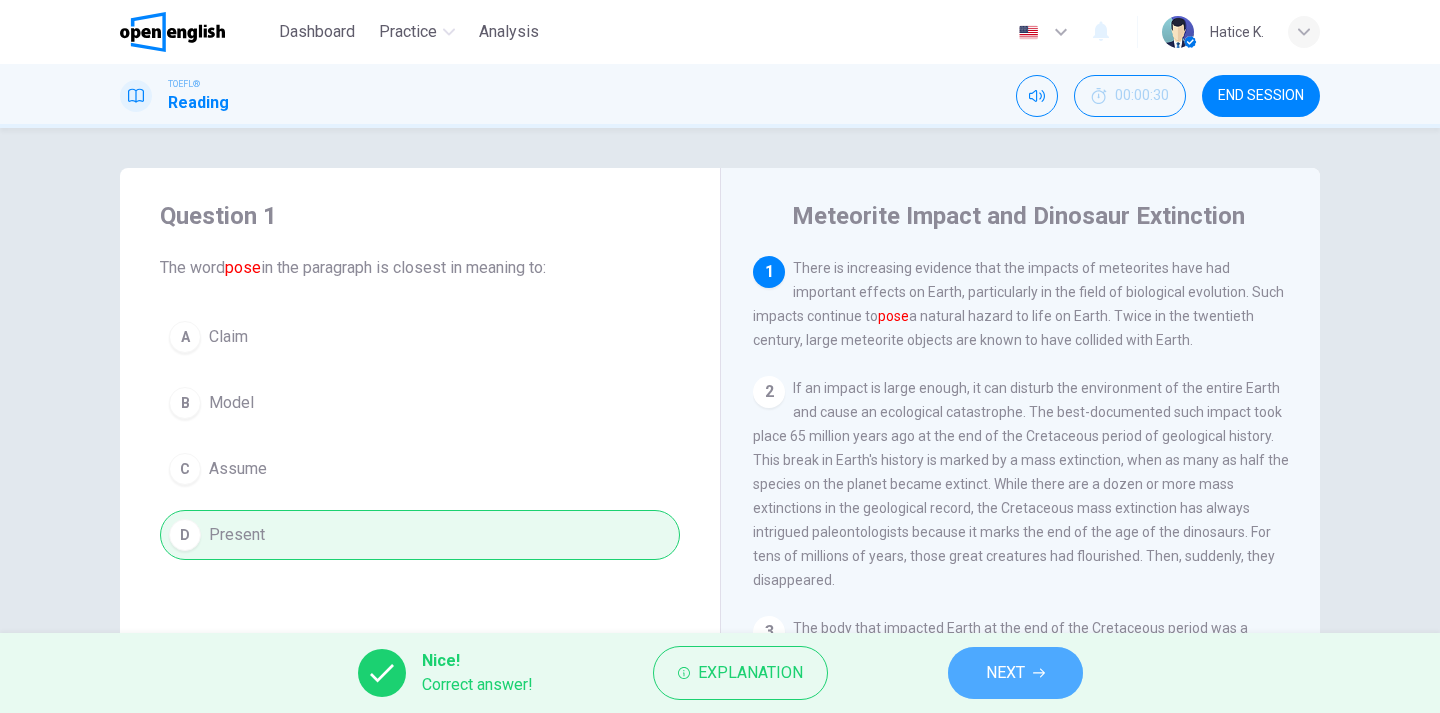 click on "NEXT" at bounding box center [1015, 673] 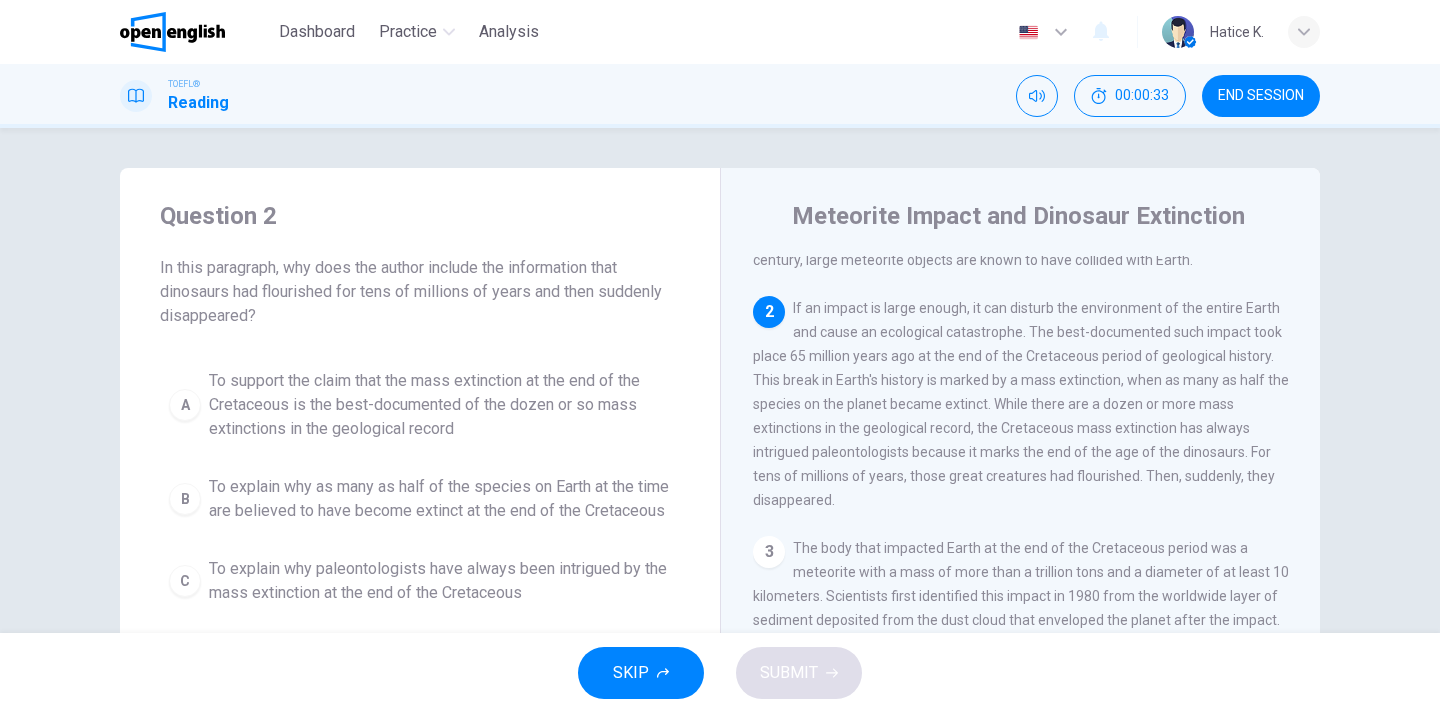scroll, scrollTop: 78, scrollLeft: 0, axis: vertical 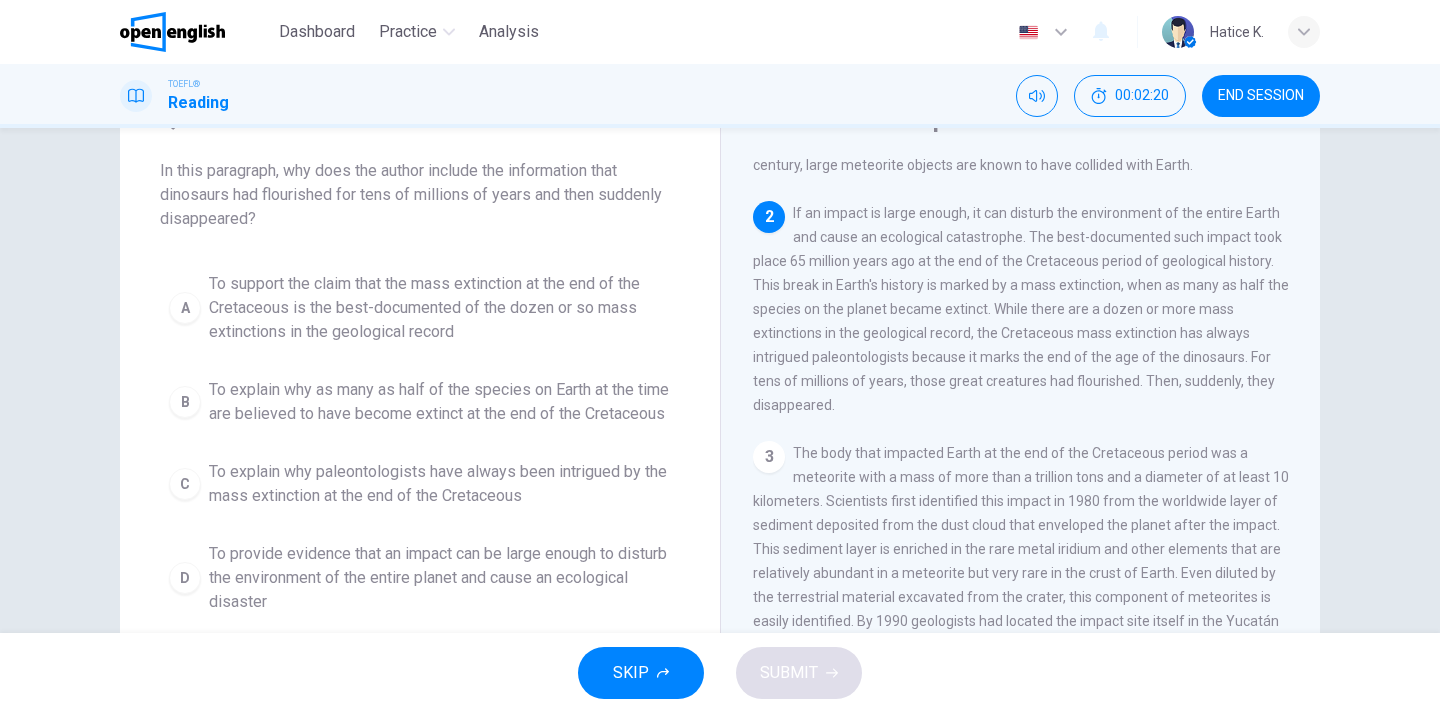 click on "END SESSION" at bounding box center [1261, 96] 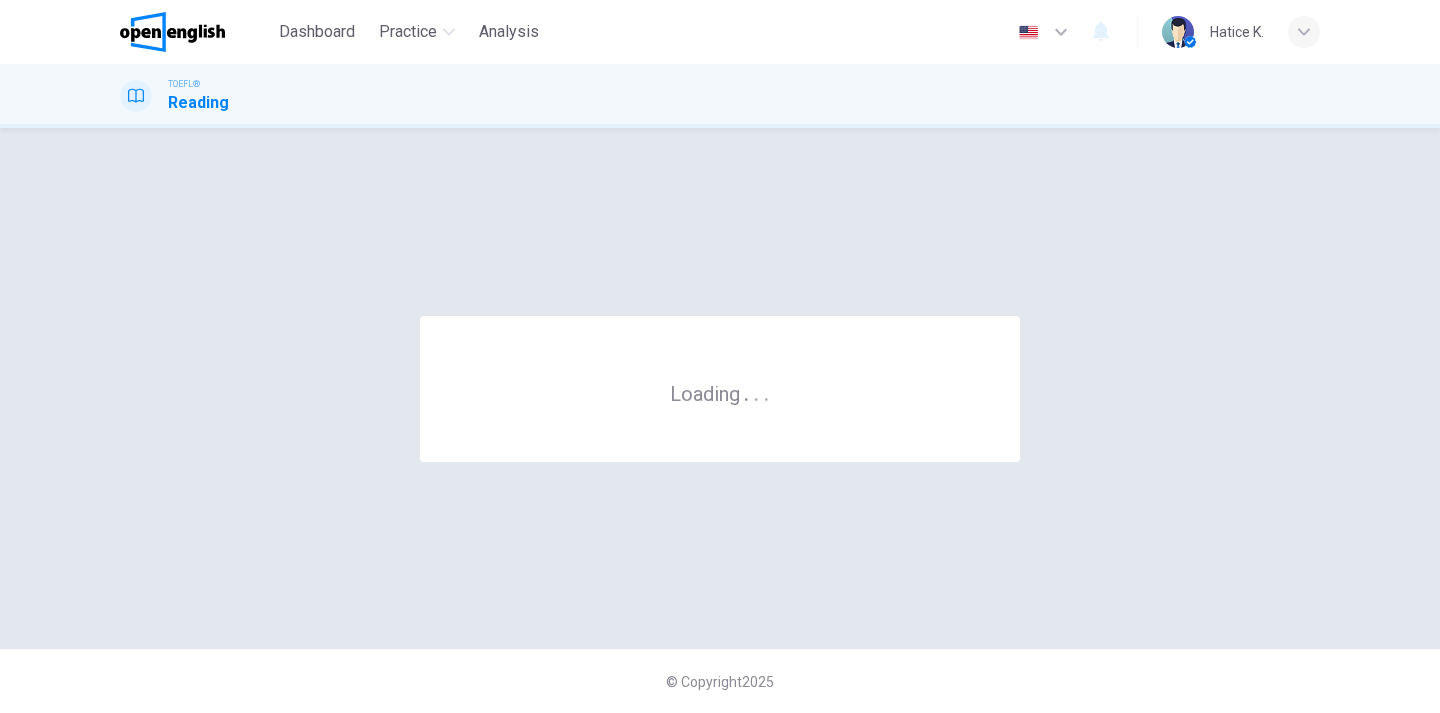 scroll, scrollTop: 0, scrollLeft: 0, axis: both 